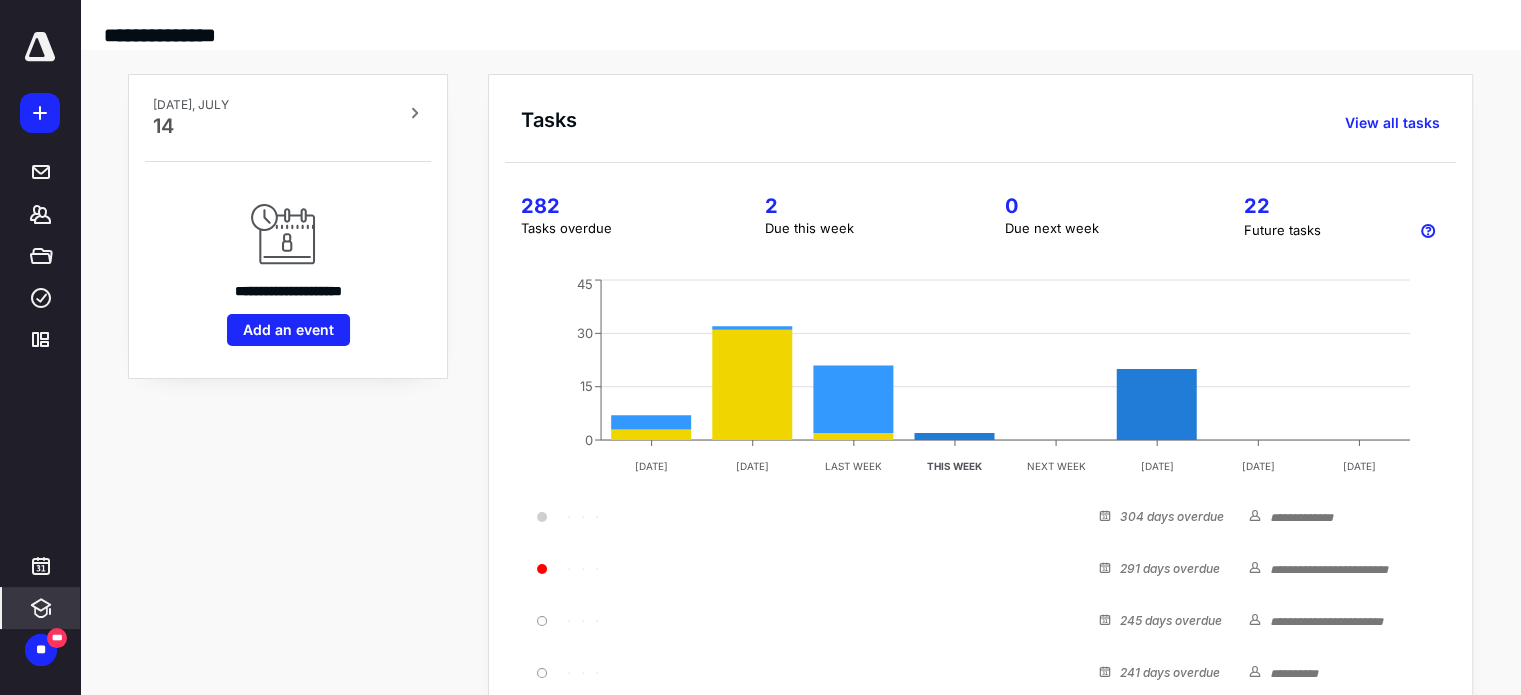 scroll, scrollTop: 0, scrollLeft: 0, axis: both 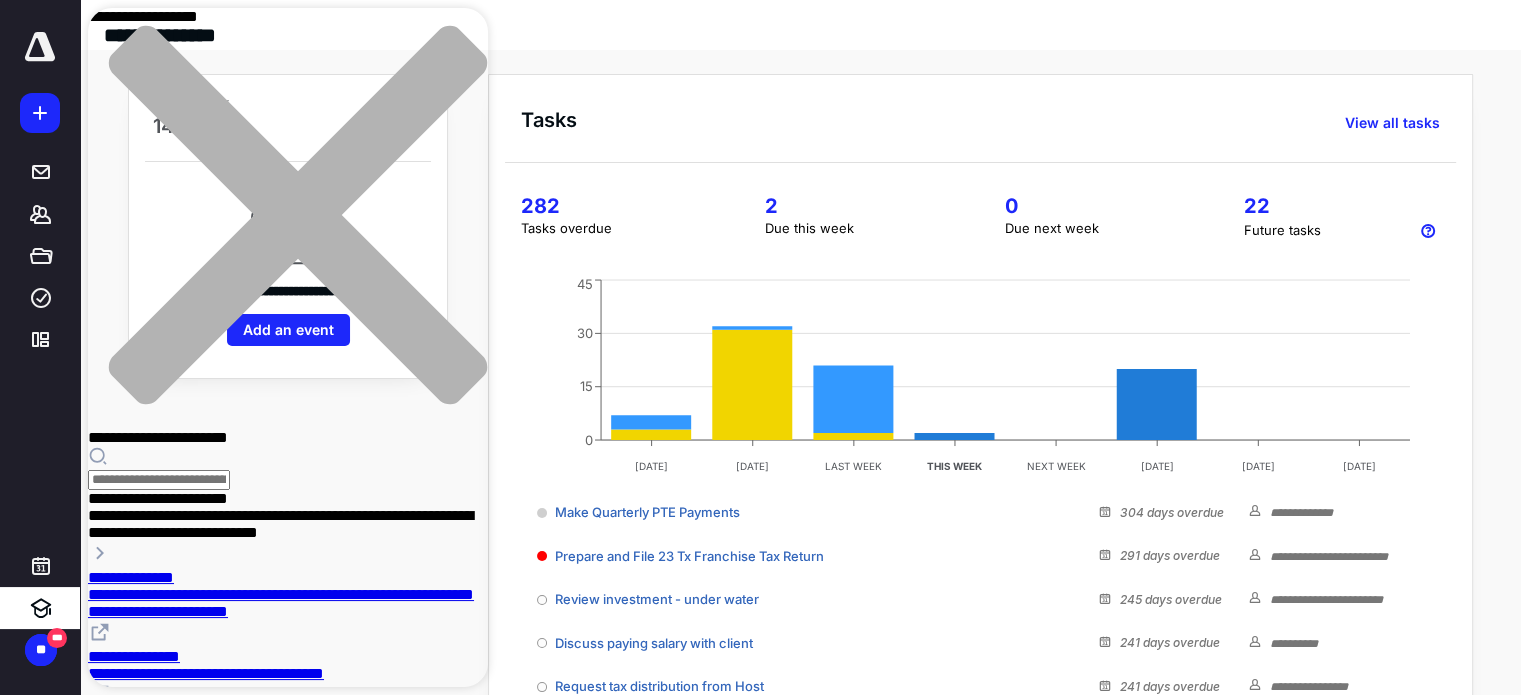 click on "**********" at bounding box center [288, 665] 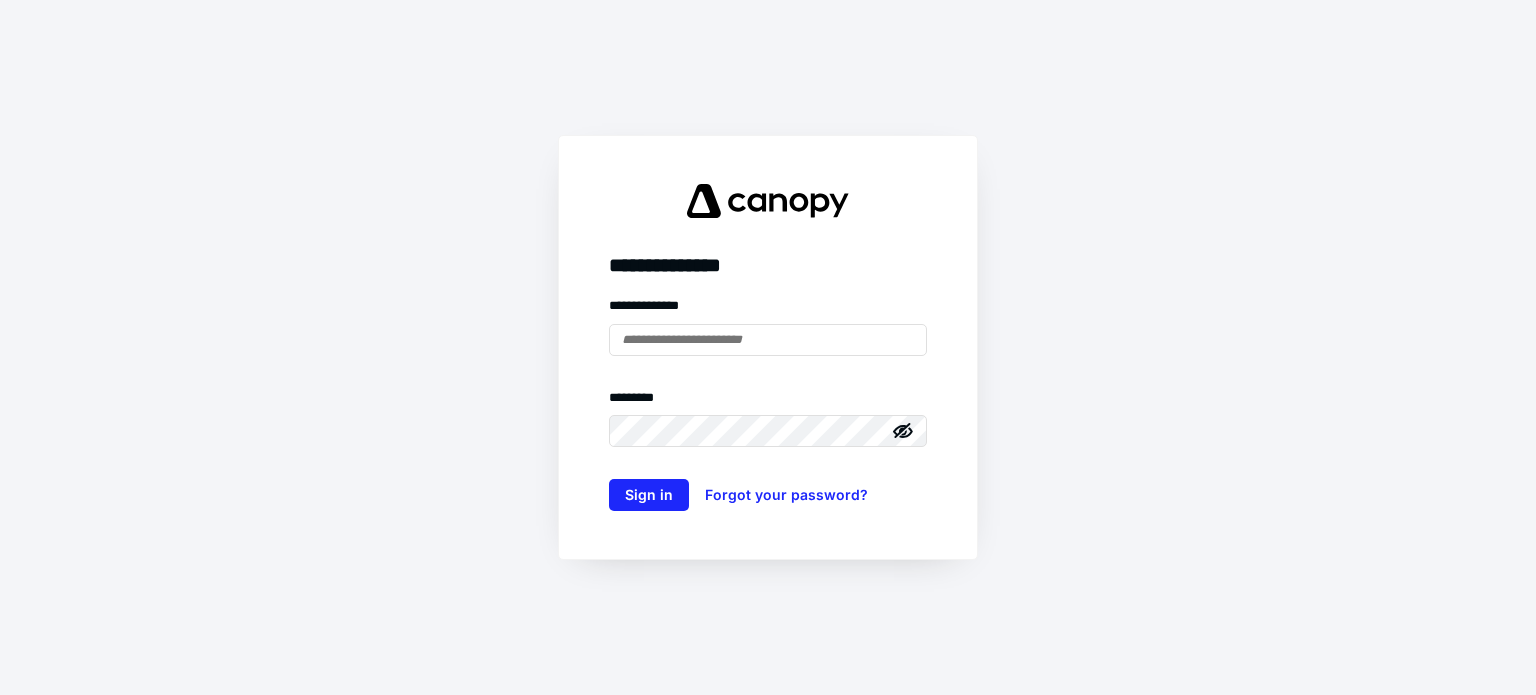 scroll, scrollTop: 0, scrollLeft: 0, axis: both 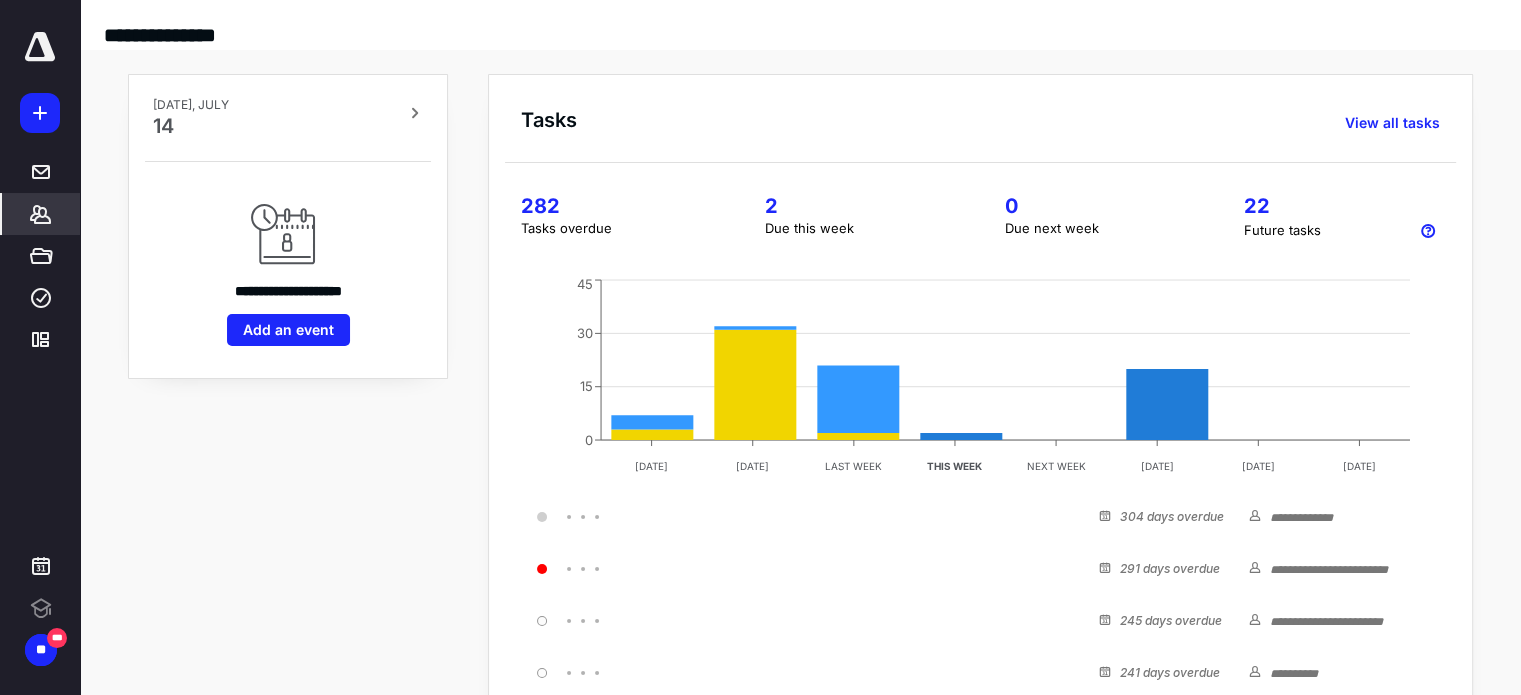 click 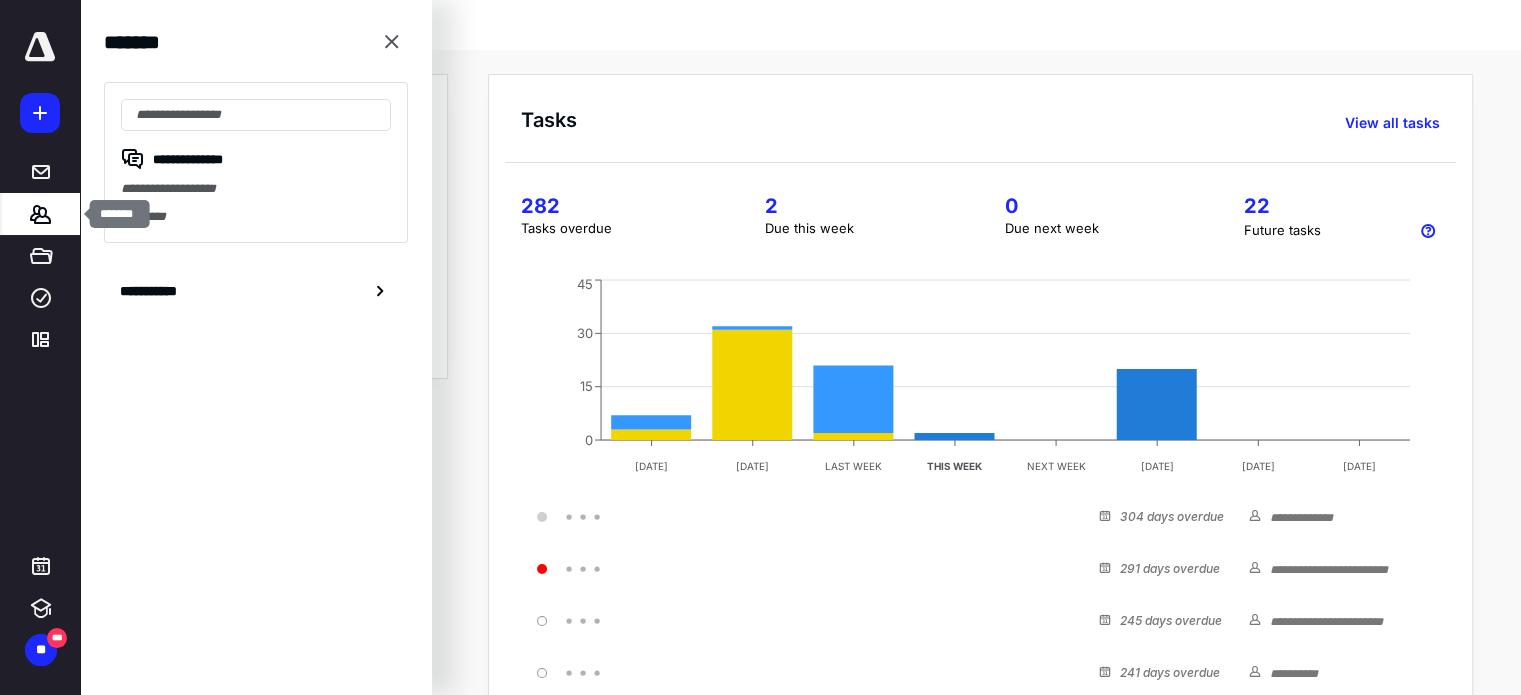 scroll, scrollTop: 0, scrollLeft: 0, axis: both 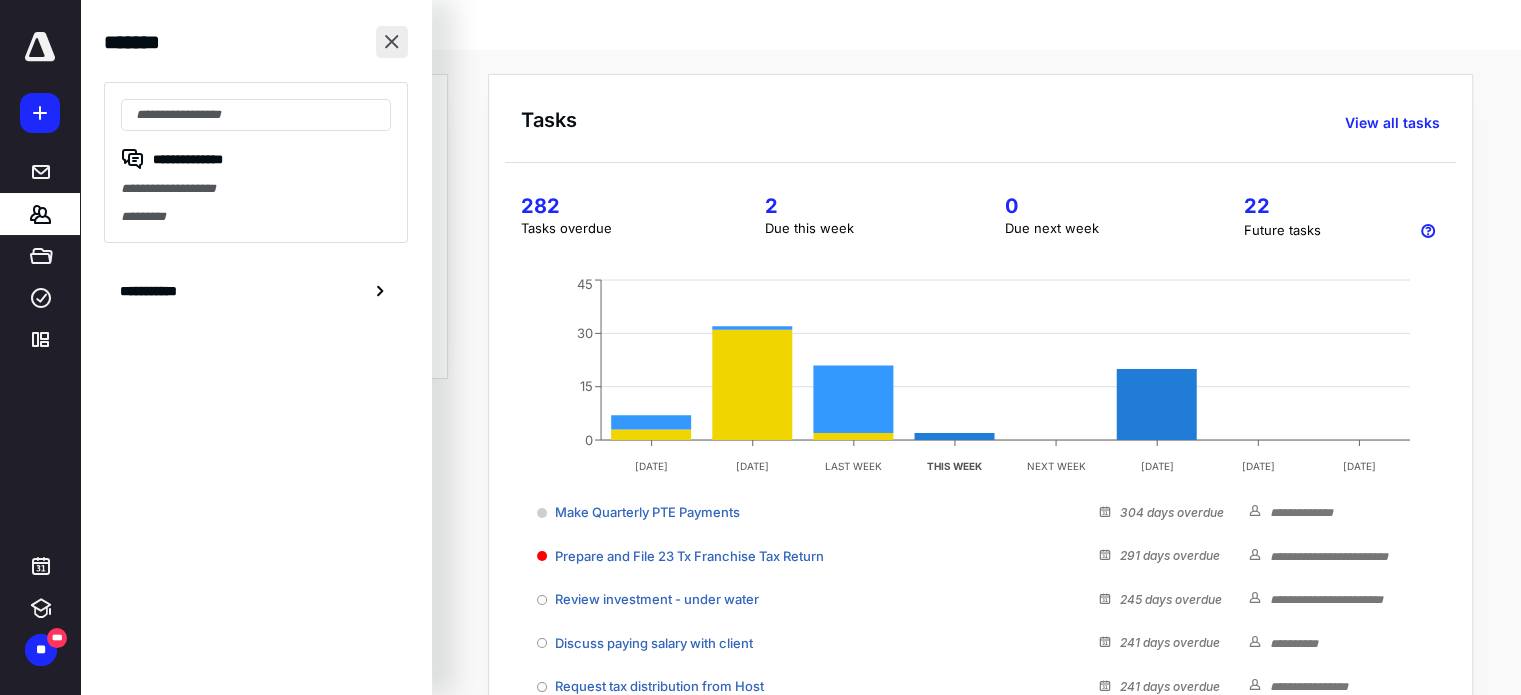 click at bounding box center (392, 42) 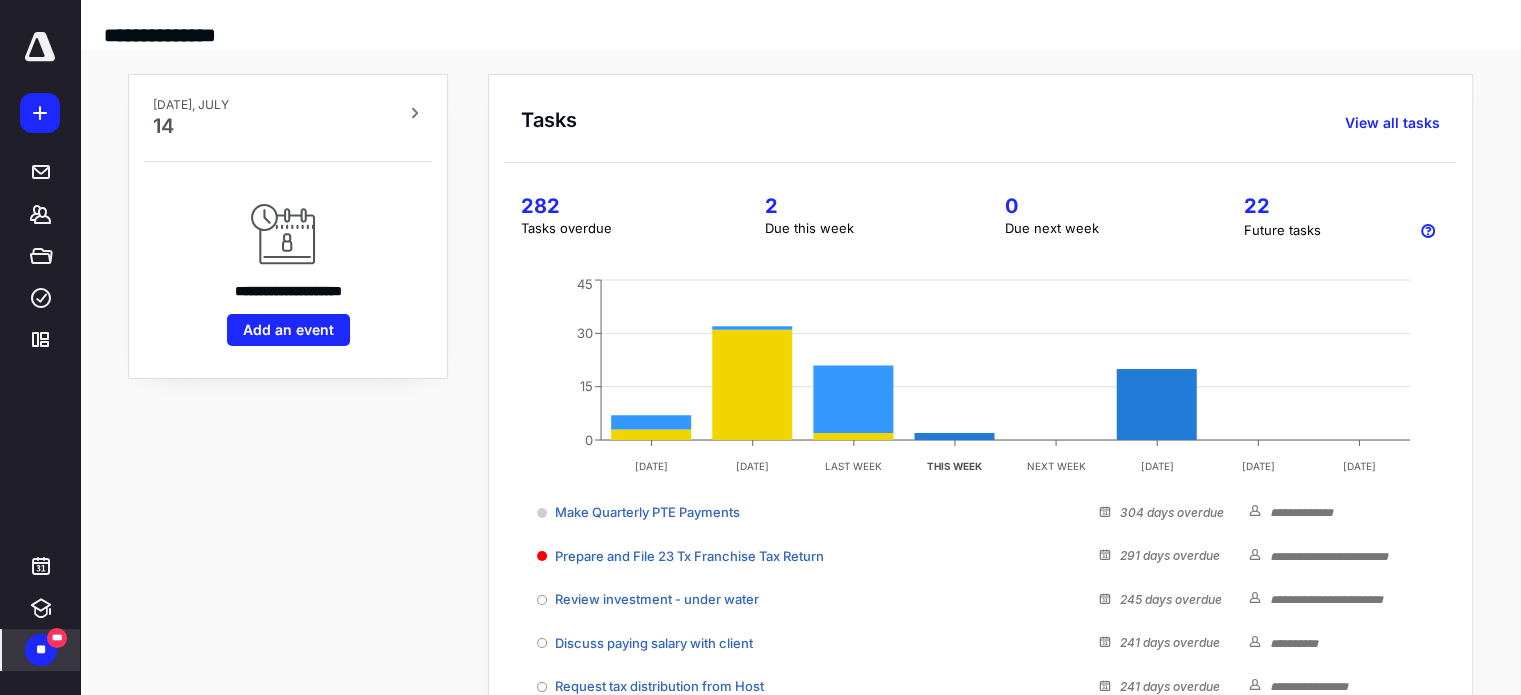 click on "**" at bounding box center (41, 650) 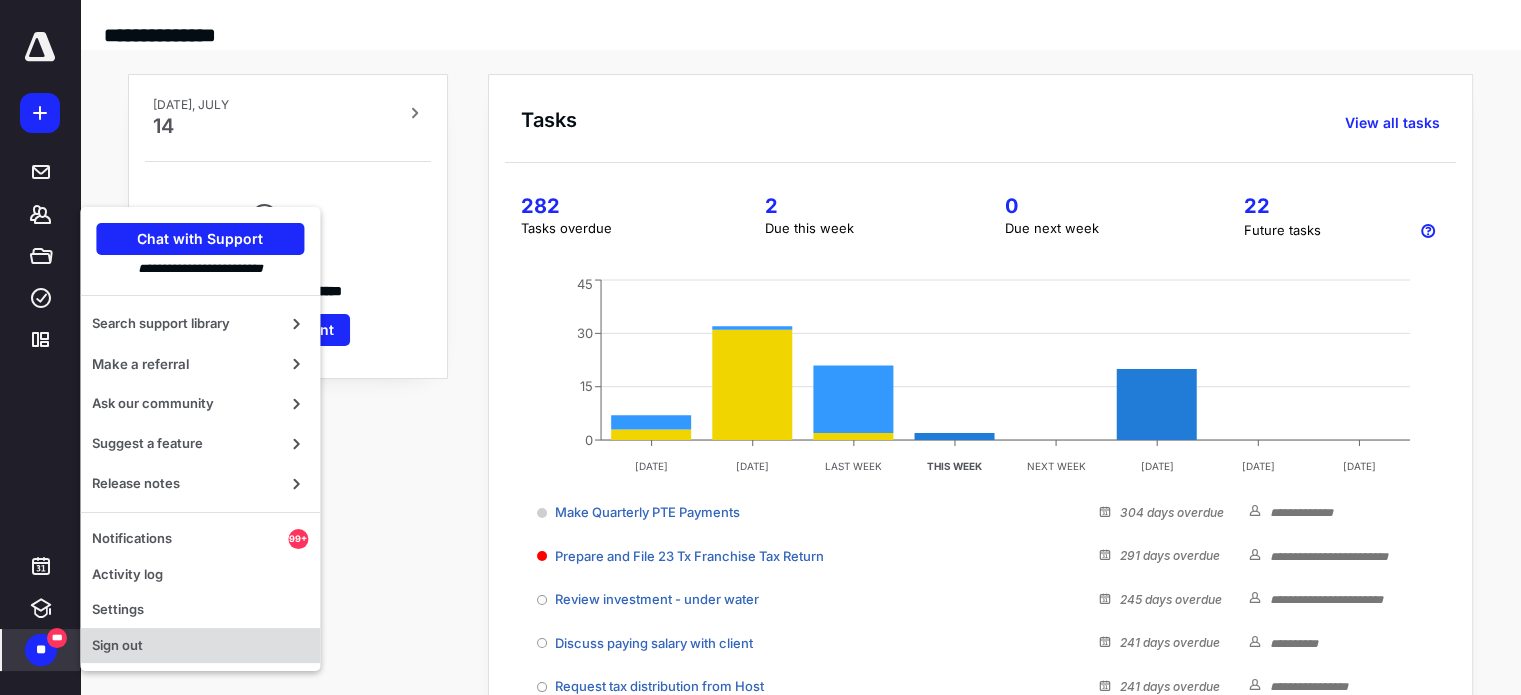 click on "Sign out" at bounding box center [200, 646] 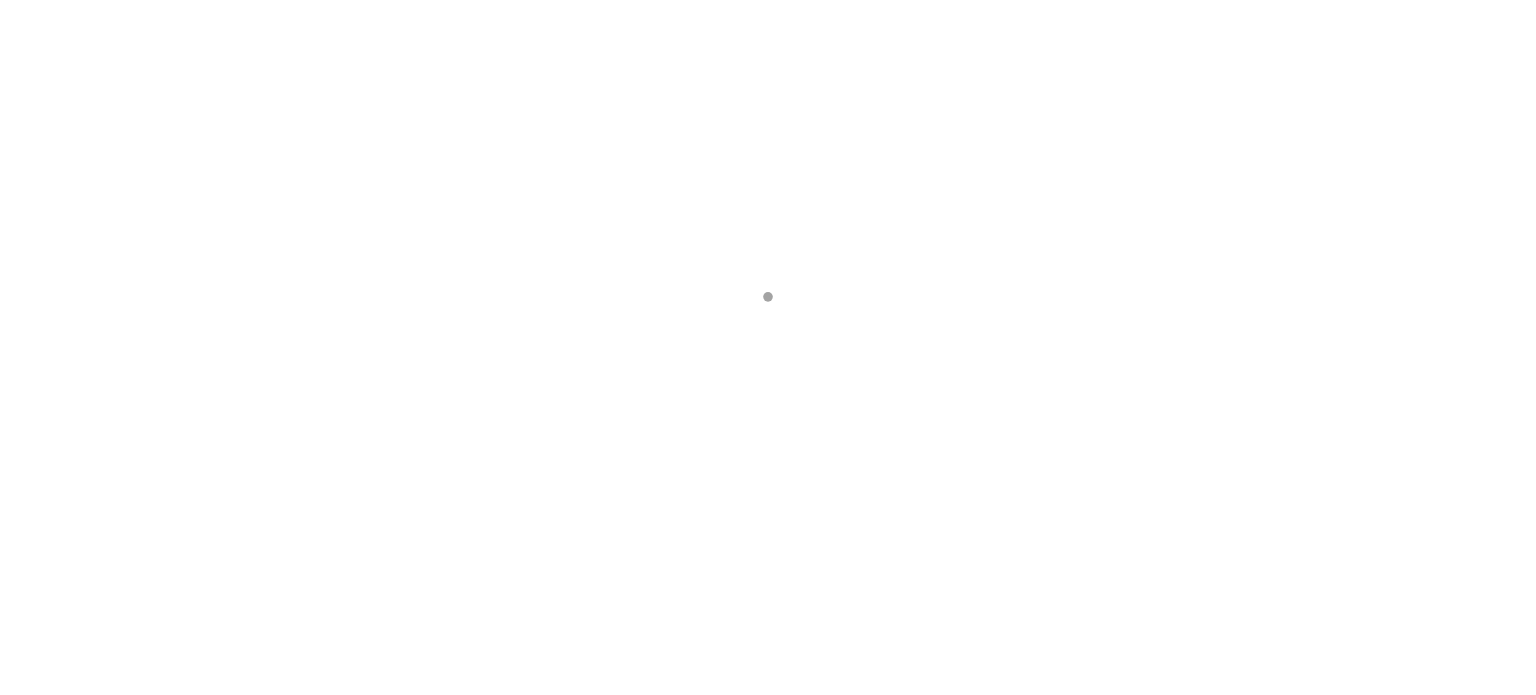 scroll, scrollTop: 0, scrollLeft: 0, axis: both 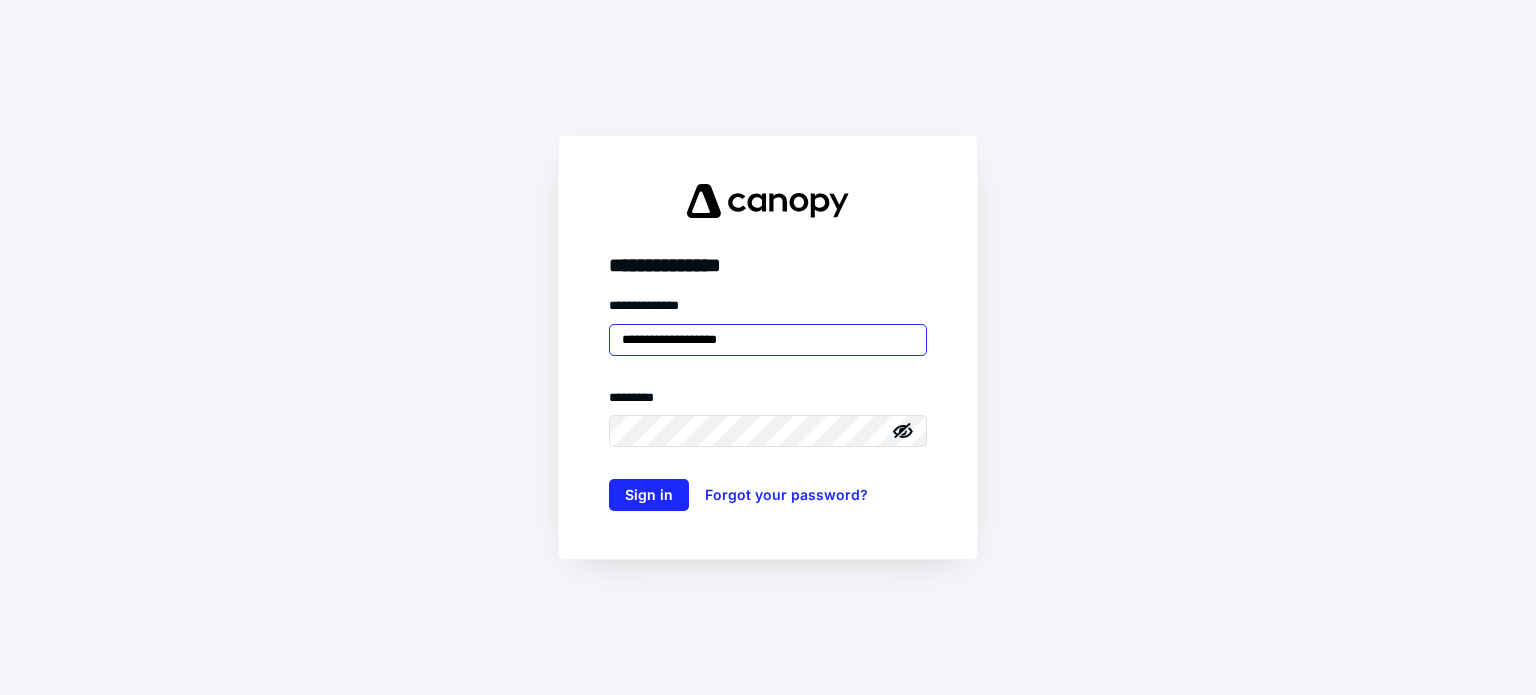 click on "**********" at bounding box center (768, 340) 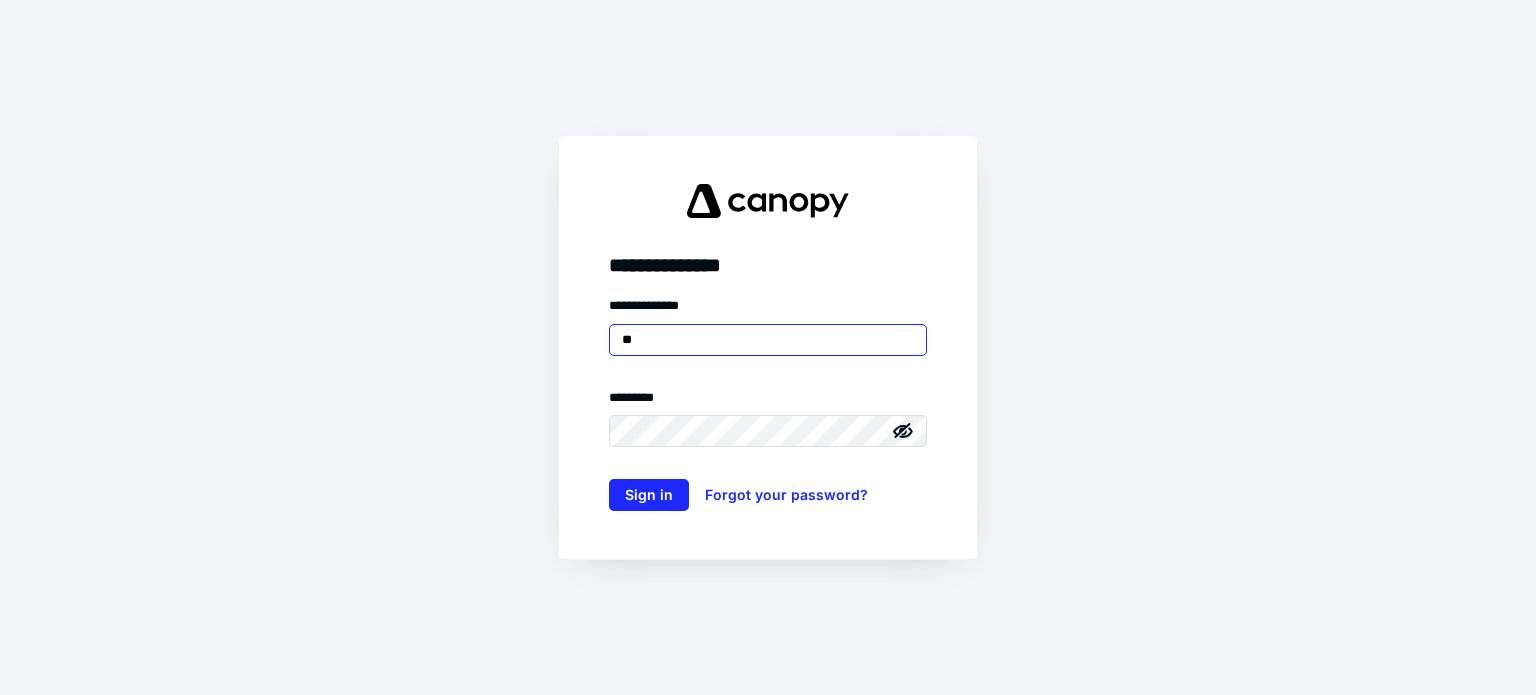 type on "*" 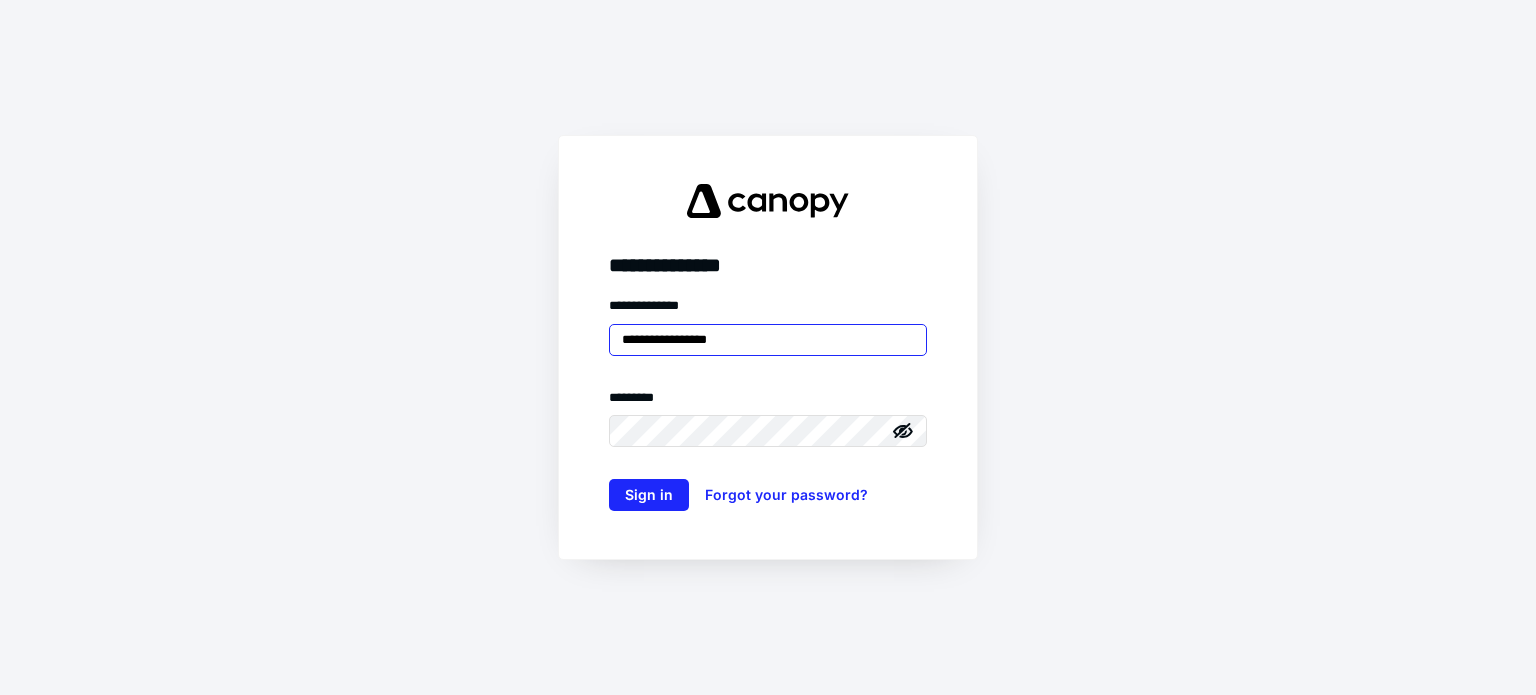 type on "**********" 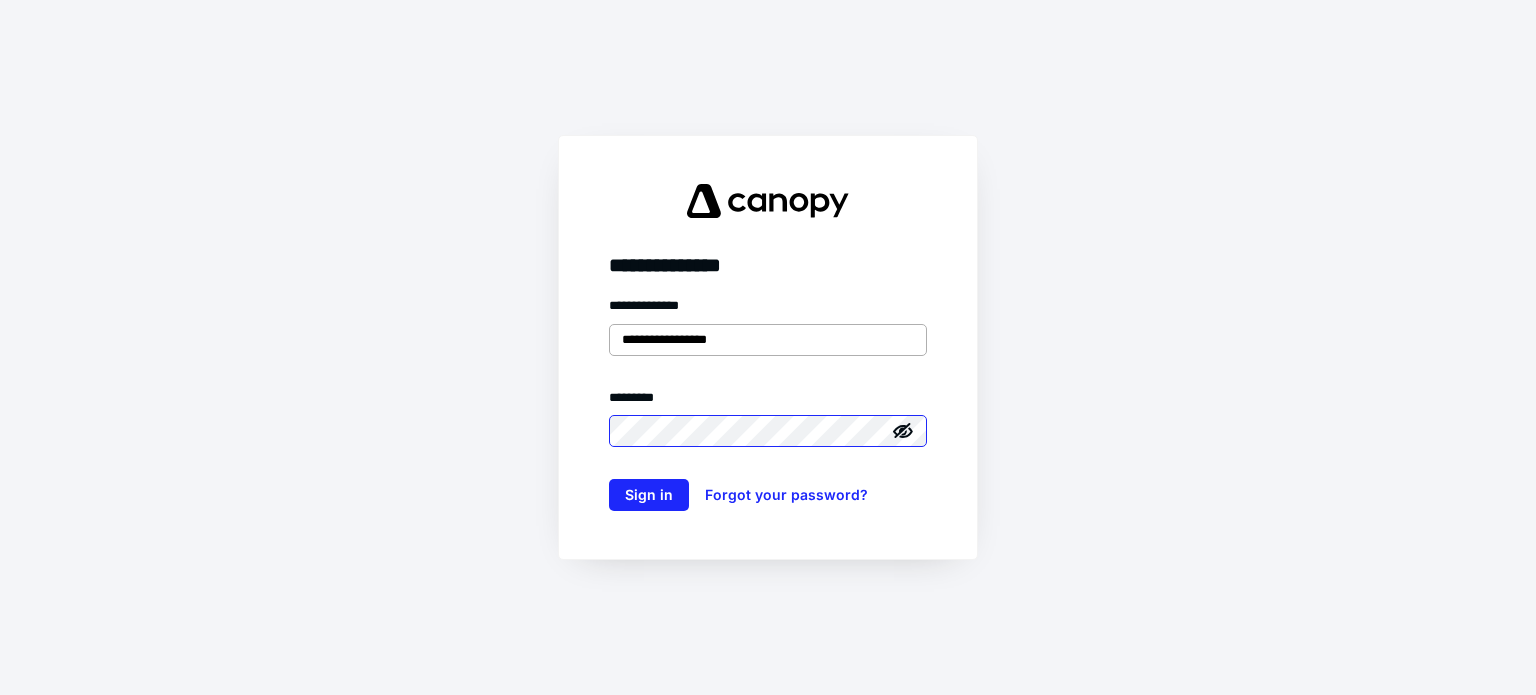 click on "Sign in" at bounding box center (649, 495) 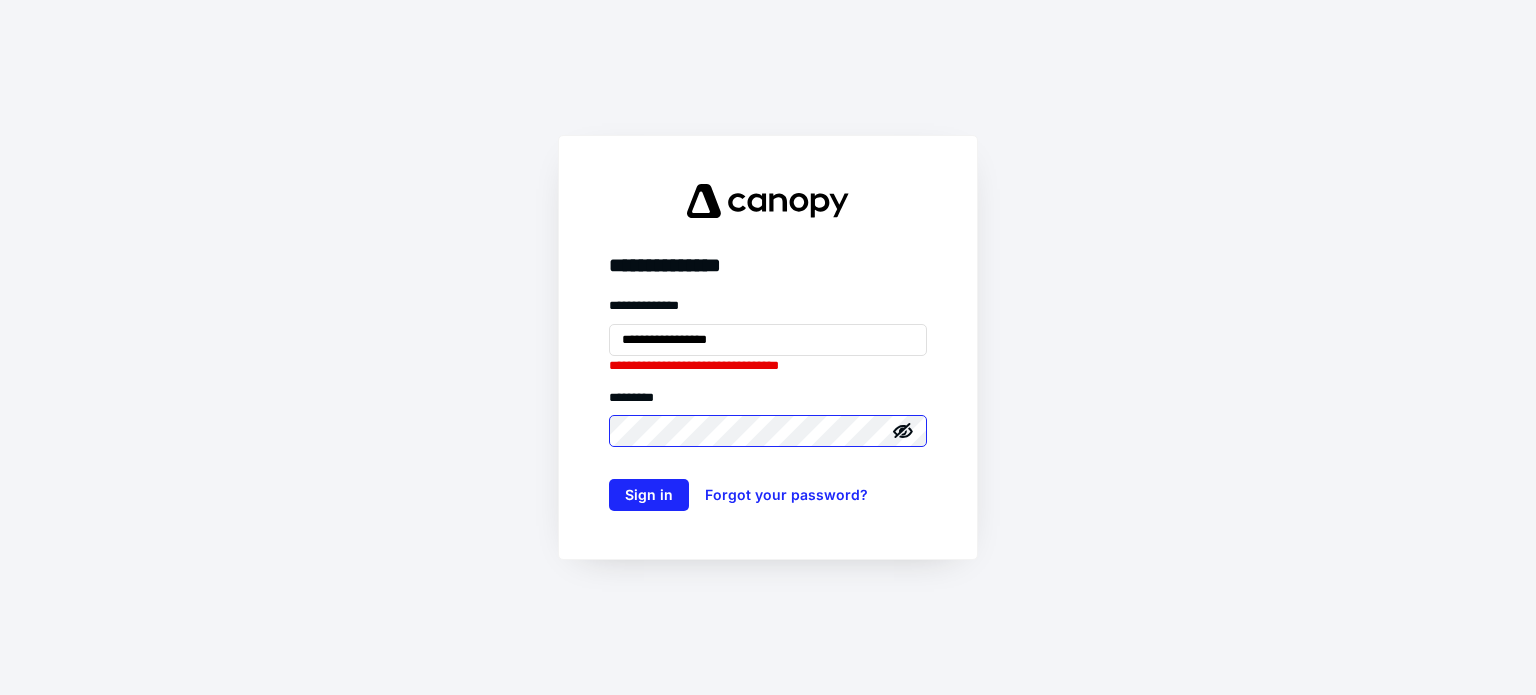 click on "Sign in" at bounding box center [649, 495] 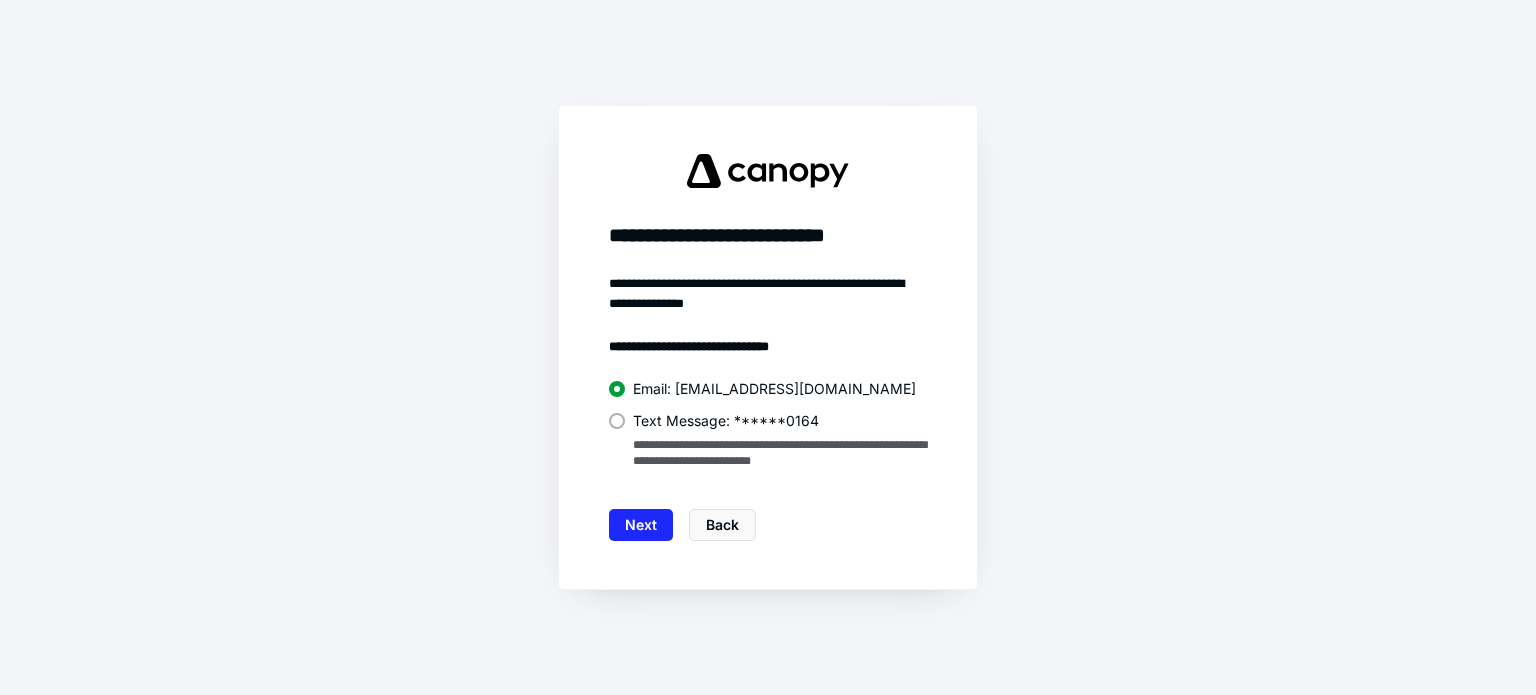 click at bounding box center [617, 421] 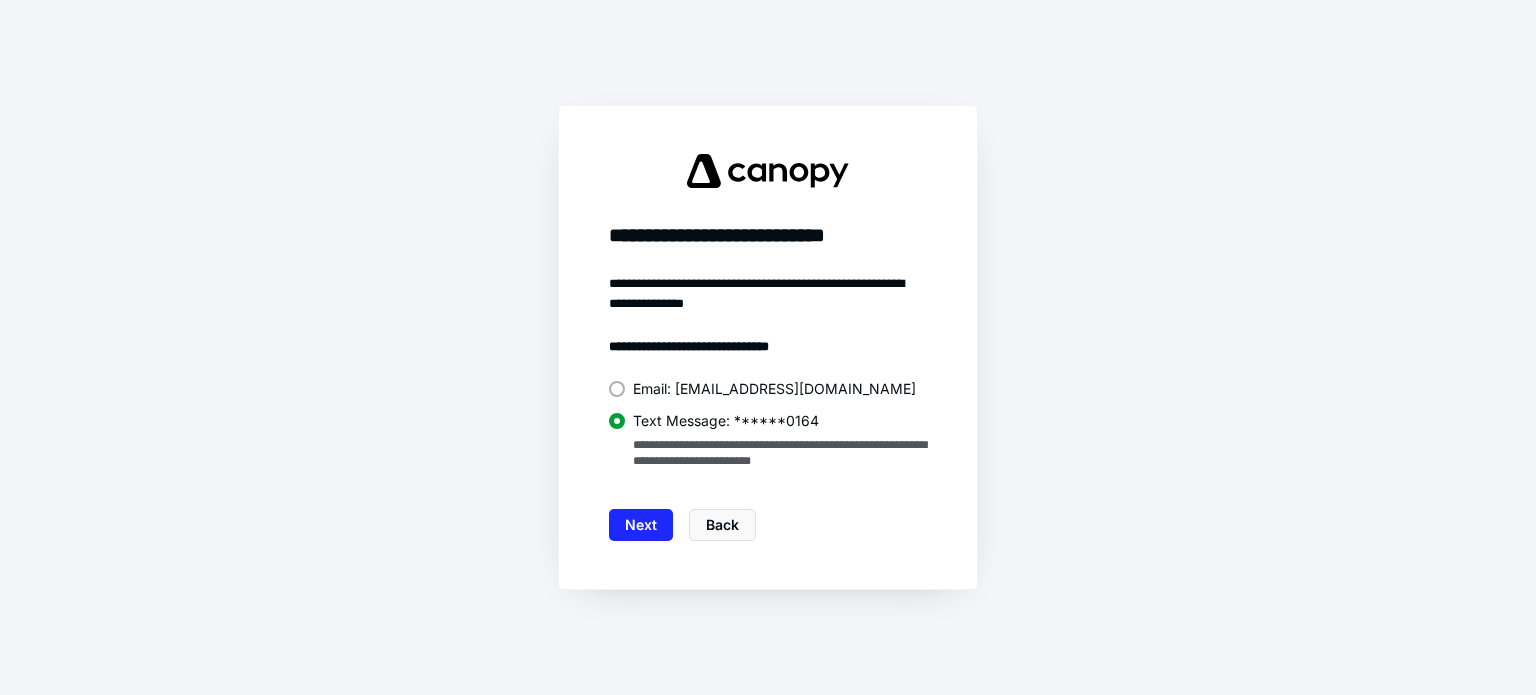 click at bounding box center [617, 421] 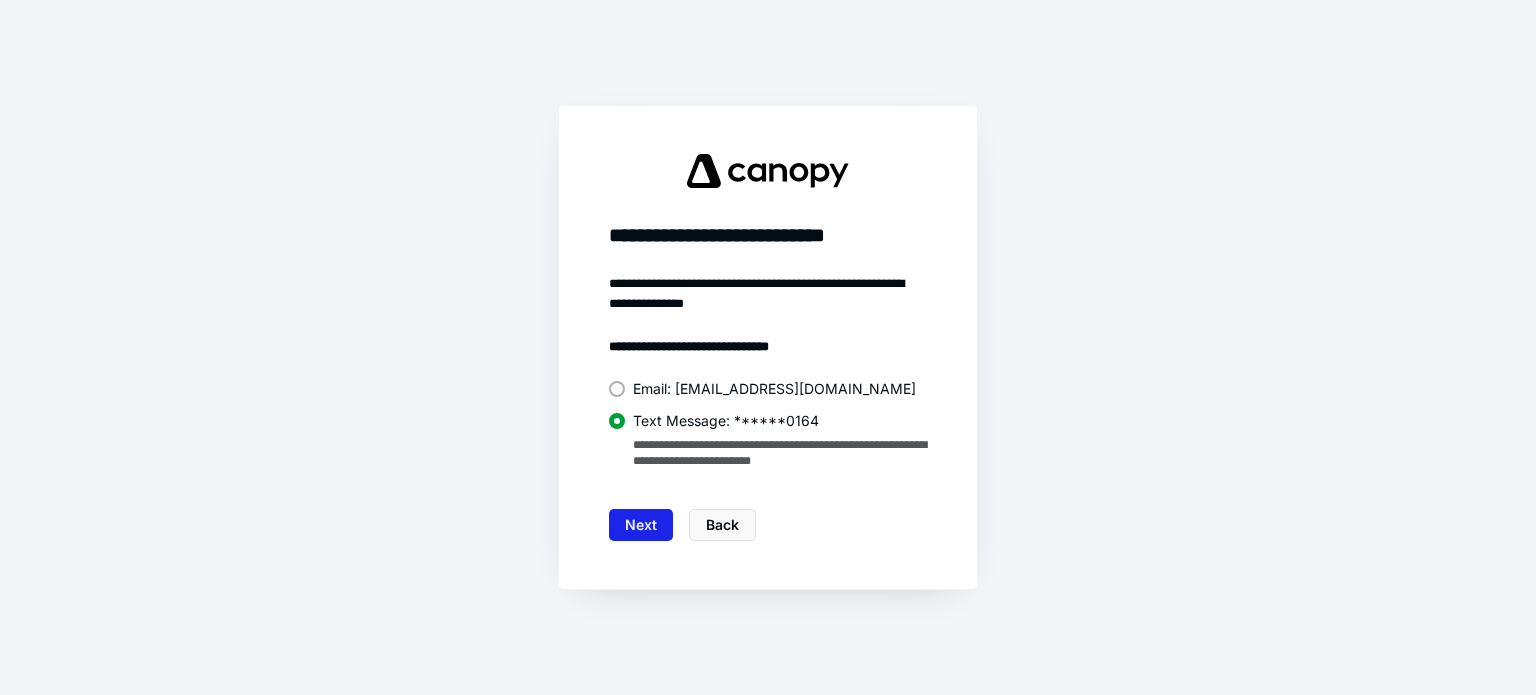 click on "Next" at bounding box center (641, 525) 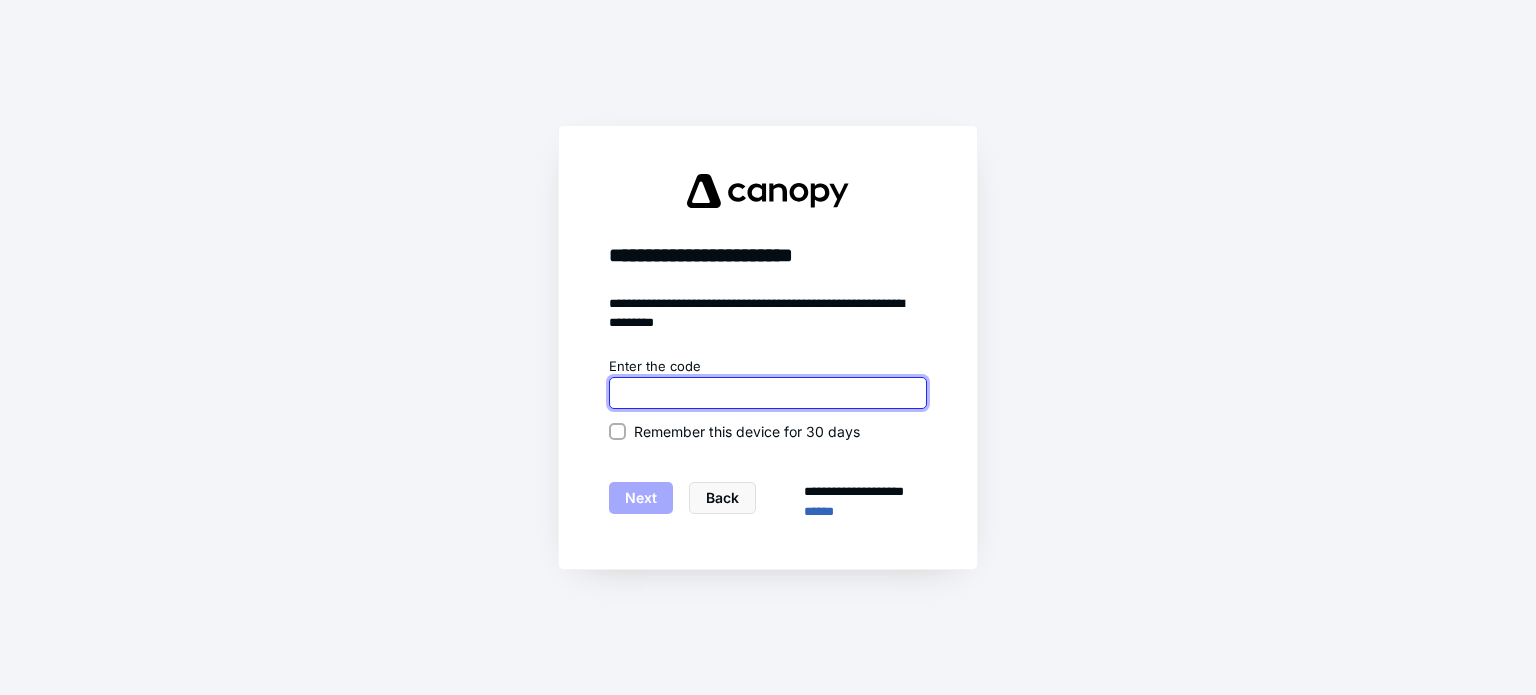 click at bounding box center [768, 393] 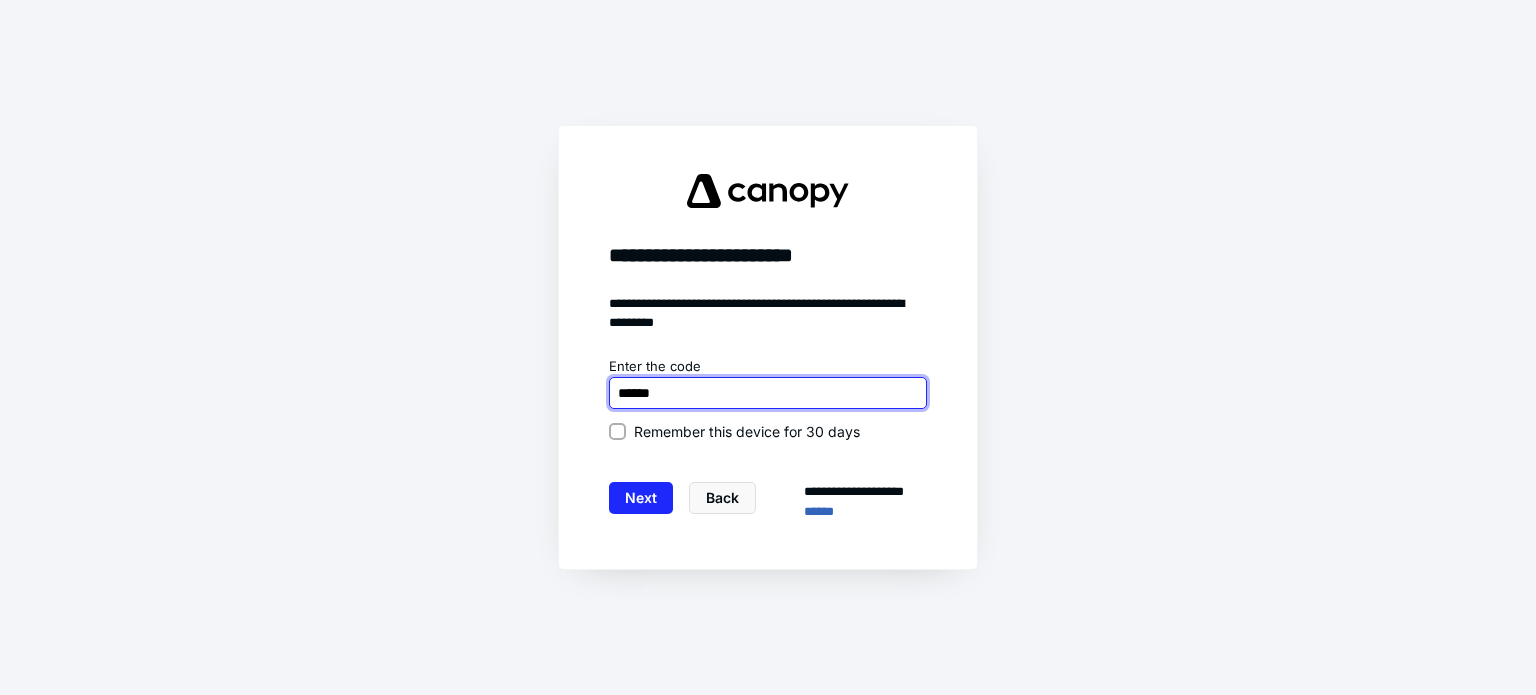 type on "******" 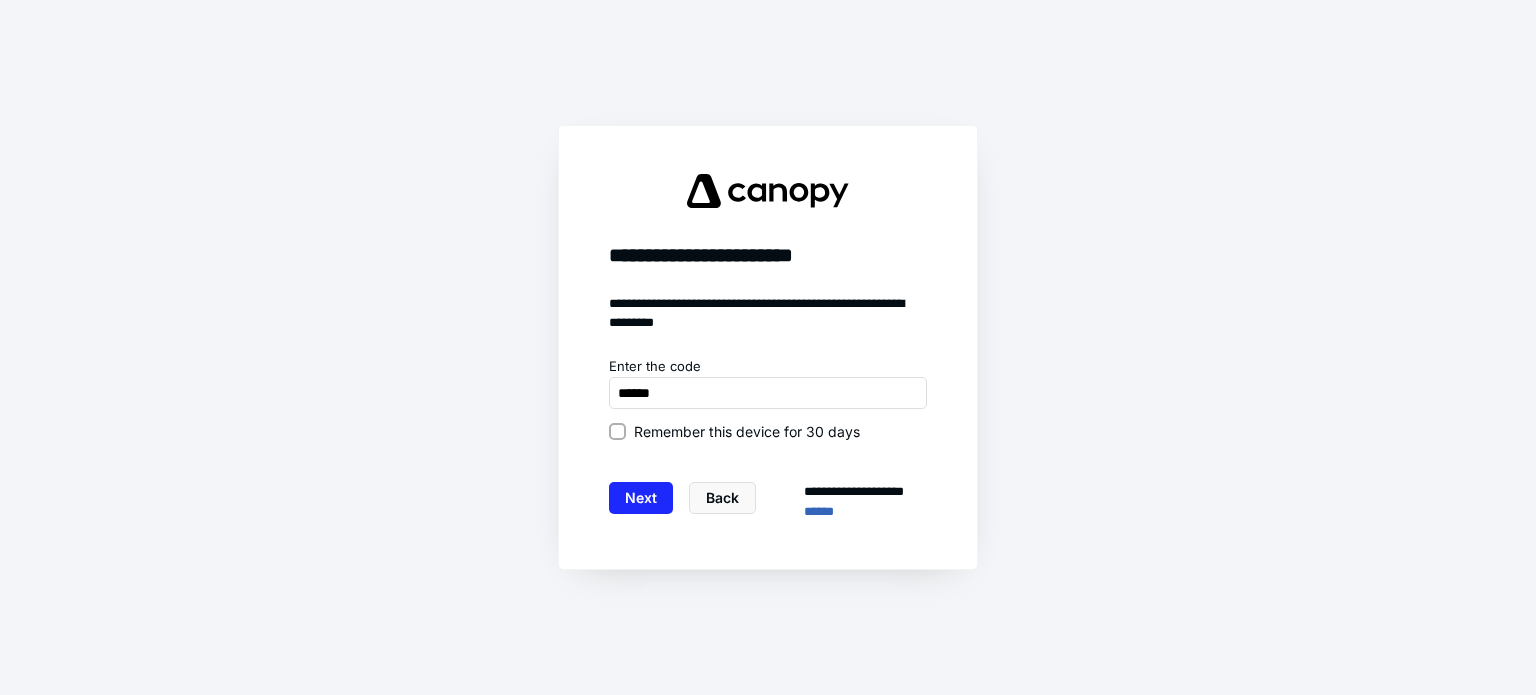click 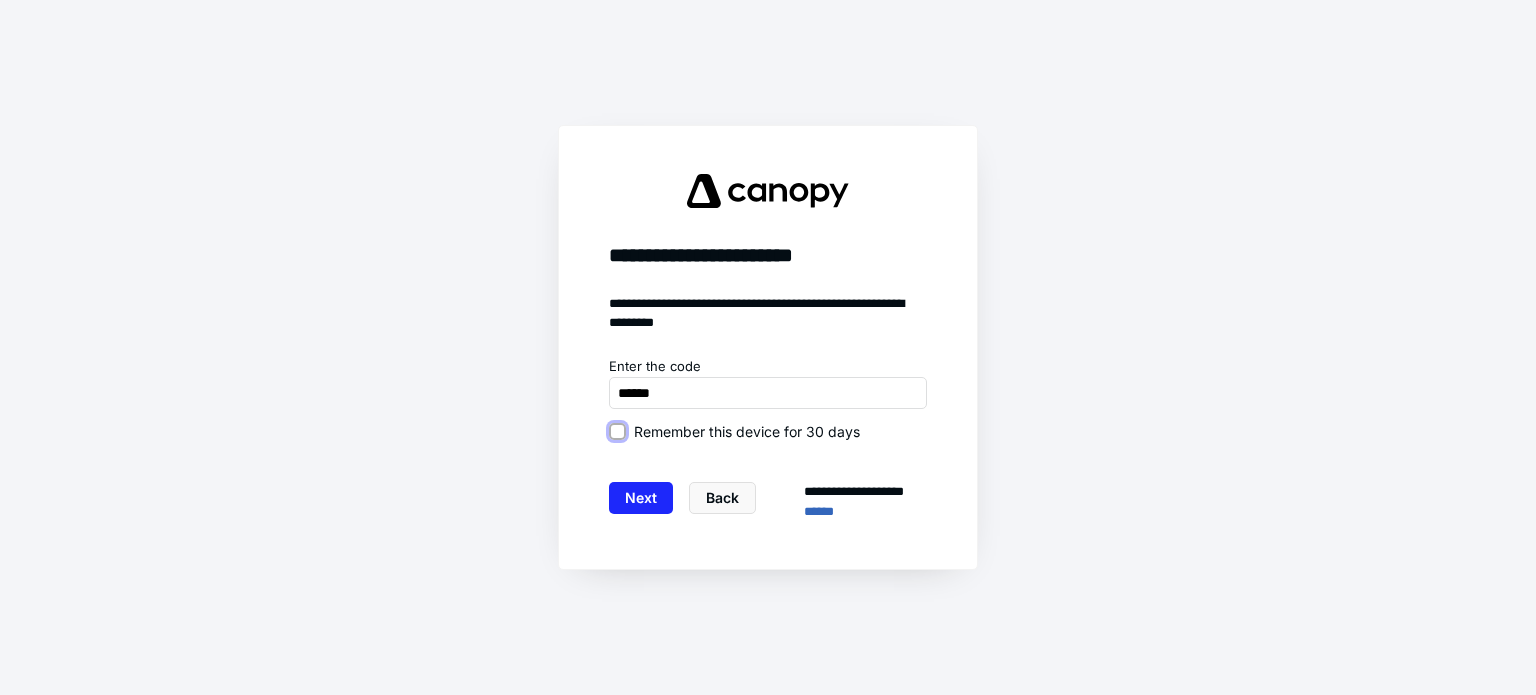 click on "Remember this device for 30 days" at bounding box center [617, 431] 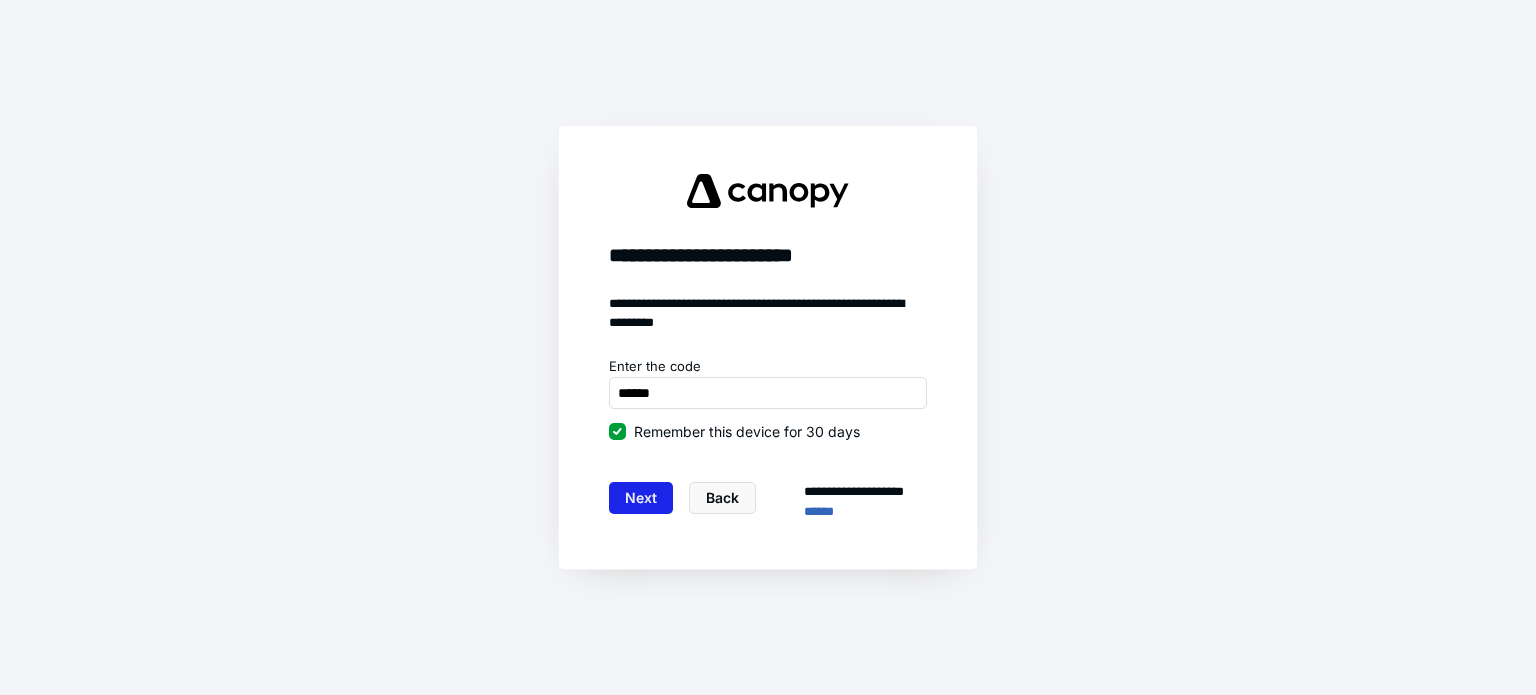 click on "Next" at bounding box center [641, 498] 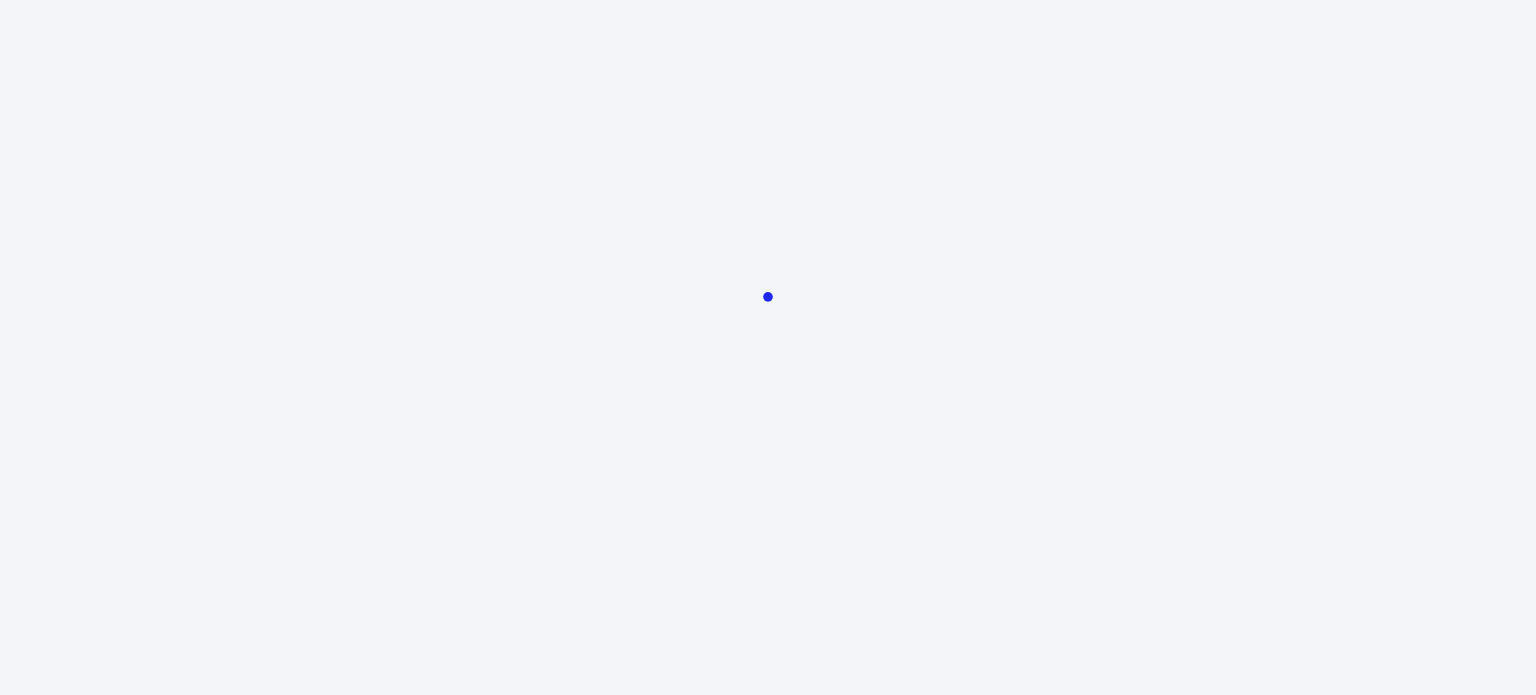 scroll, scrollTop: 0, scrollLeft: 0, axis: both 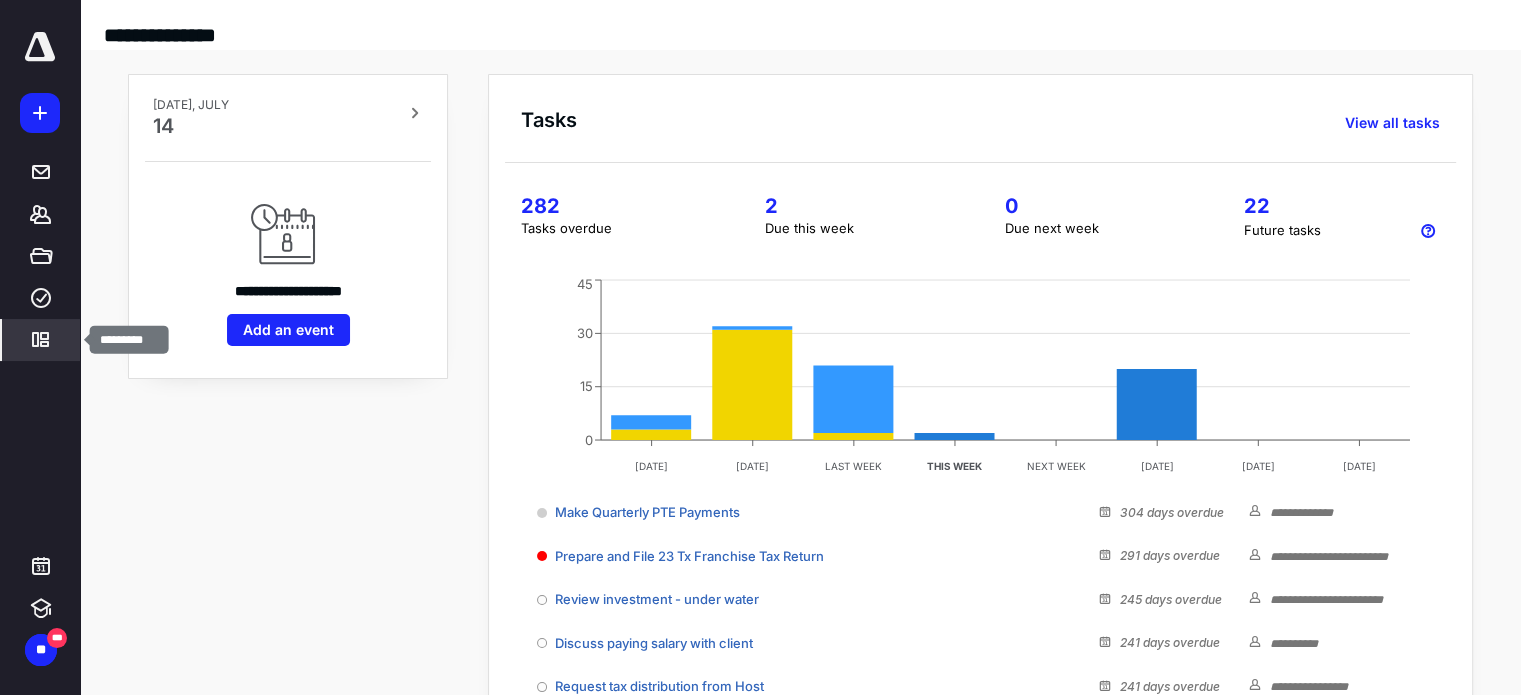 click 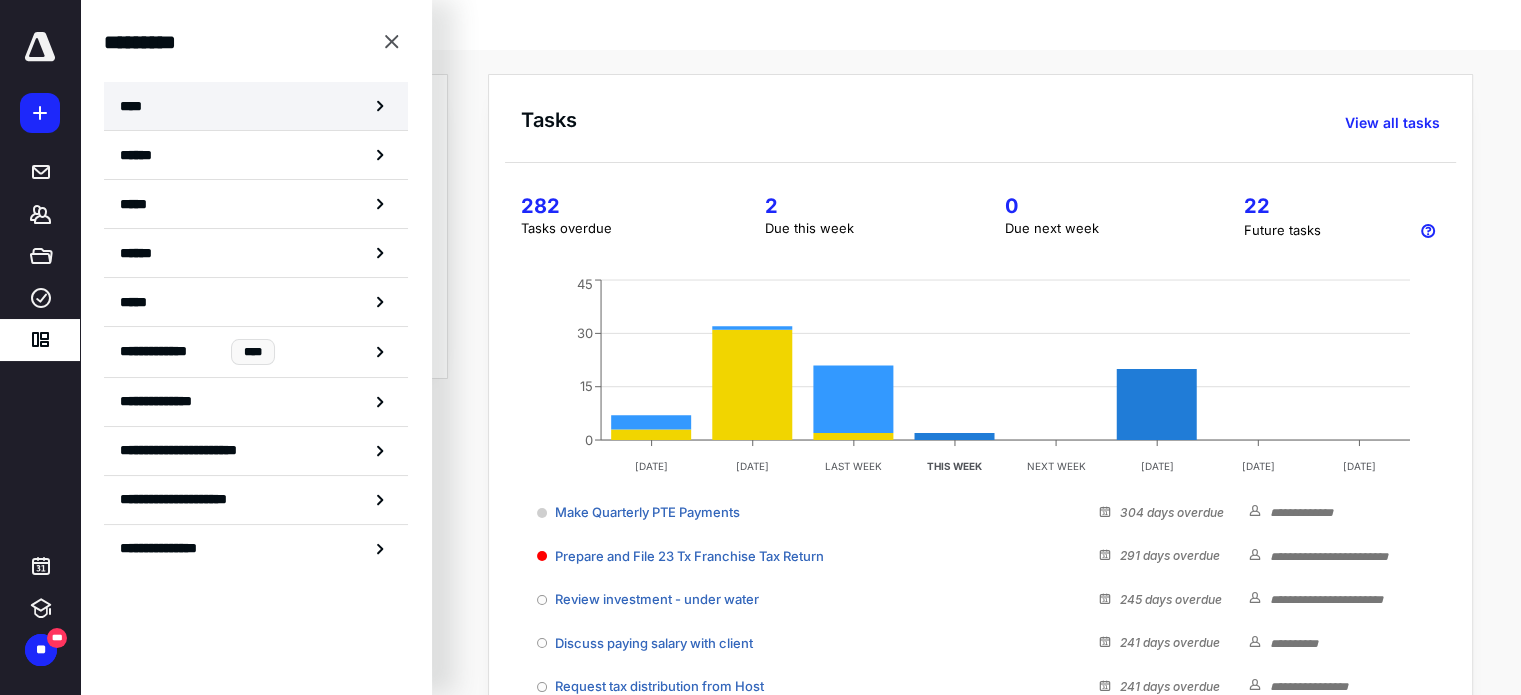 click on "****" at bounding box center [256, 106] 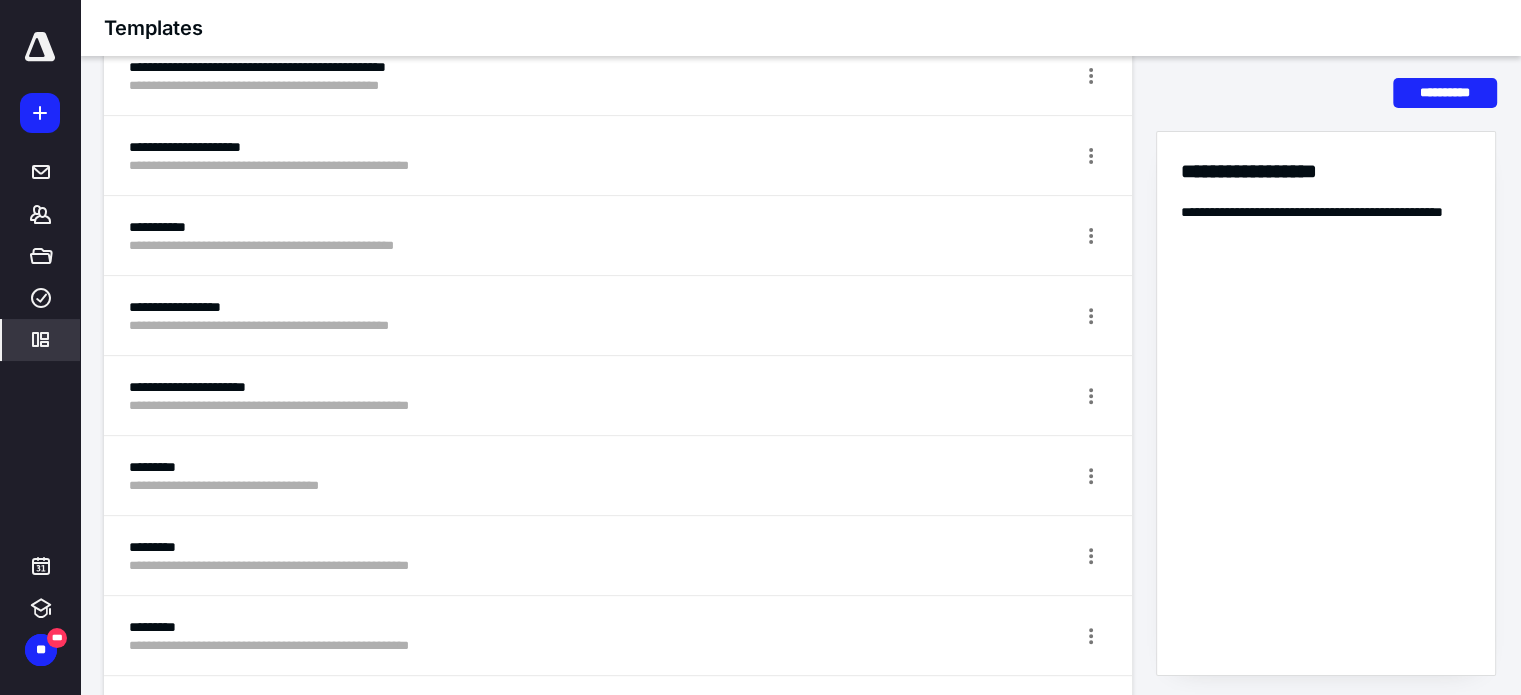scroll, scrollTop: 667, scrollLeft: 0, axis: vertical 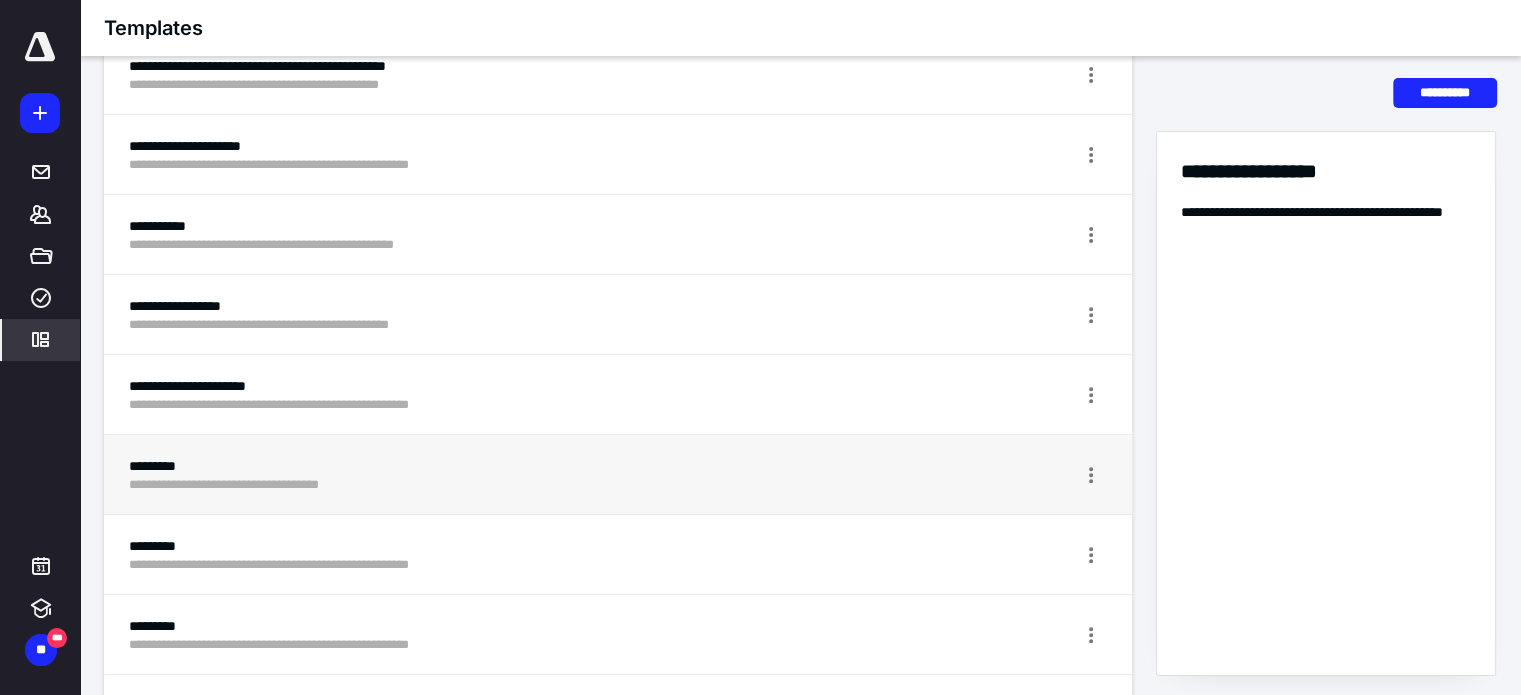 click on "**********" at bounding box center [543, 485] 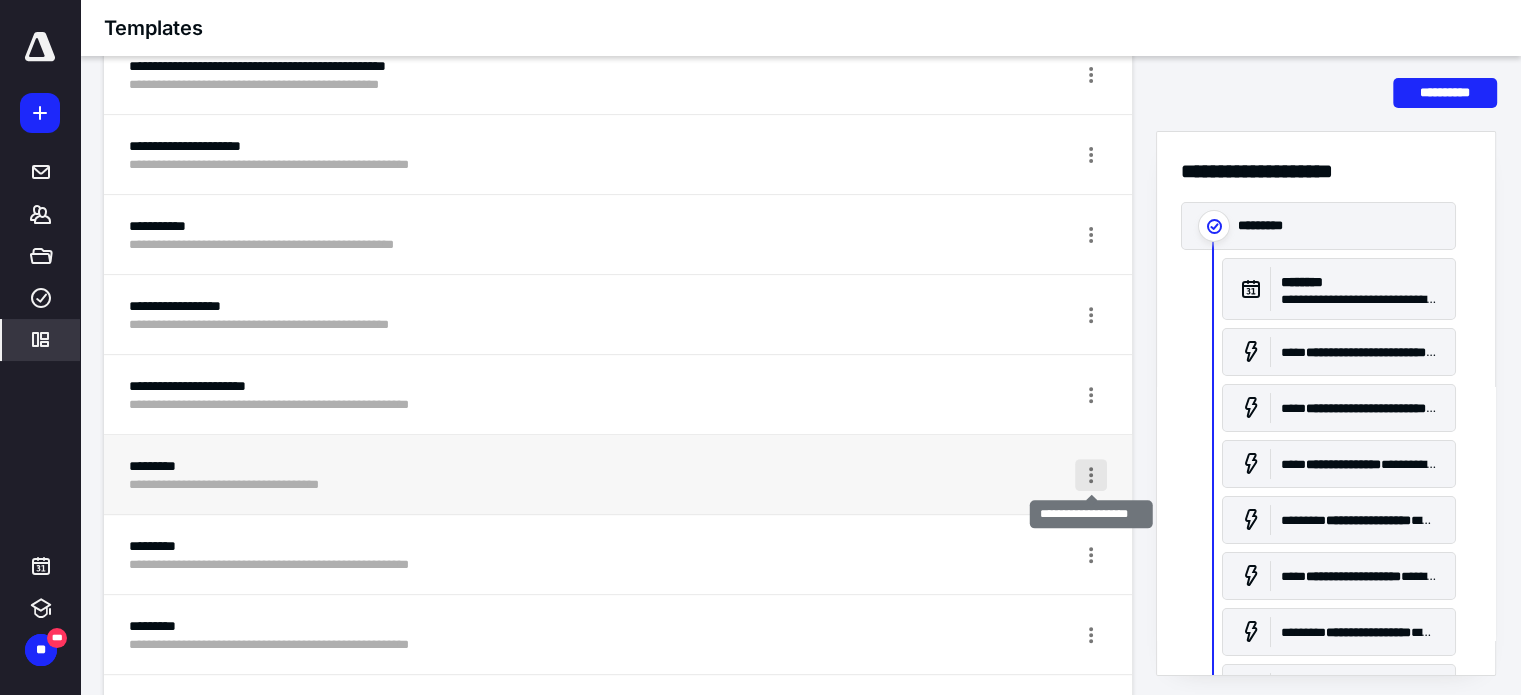 click at bounding box center [1091, 475] 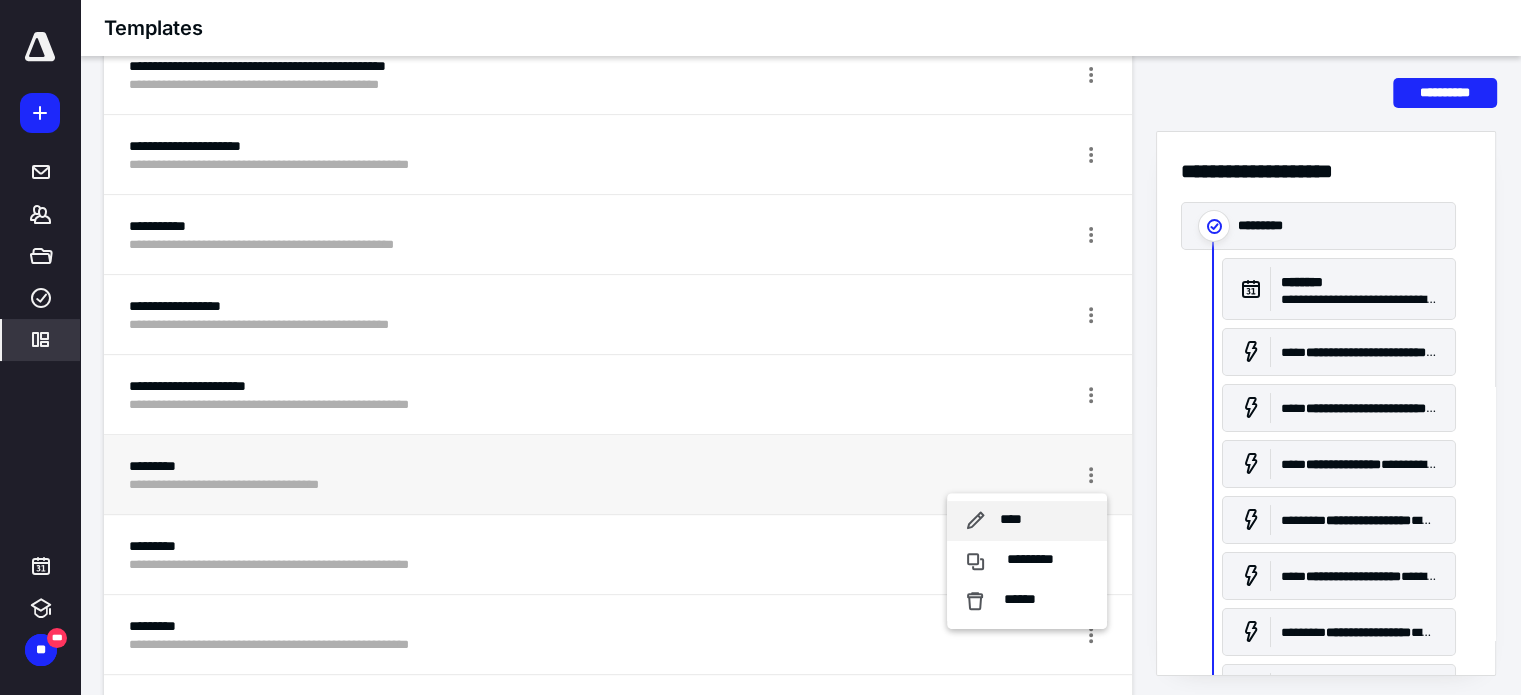 click on "****" at bounding box center (1011, 520) 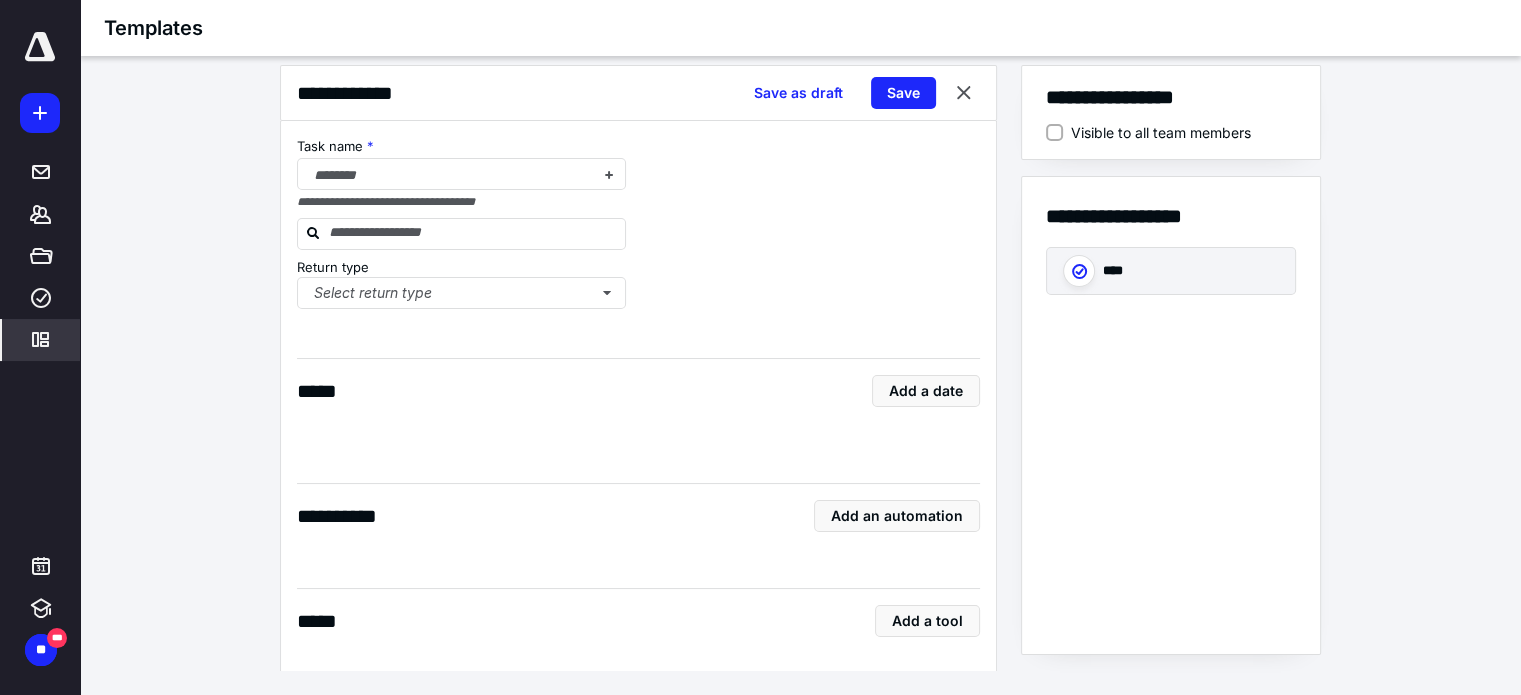 scroll, scrollTop: 15, scrollLeft: 0, axis: vertical 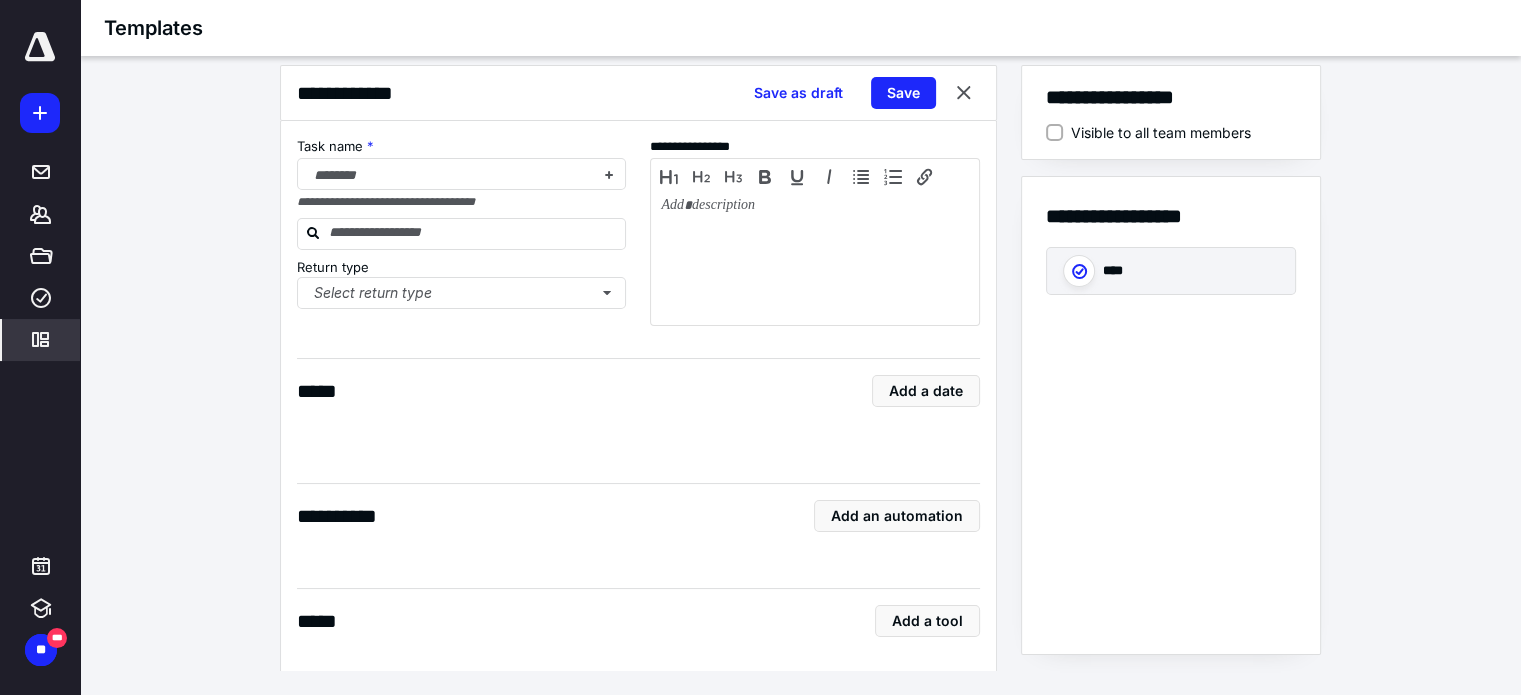 checkbox on "true" 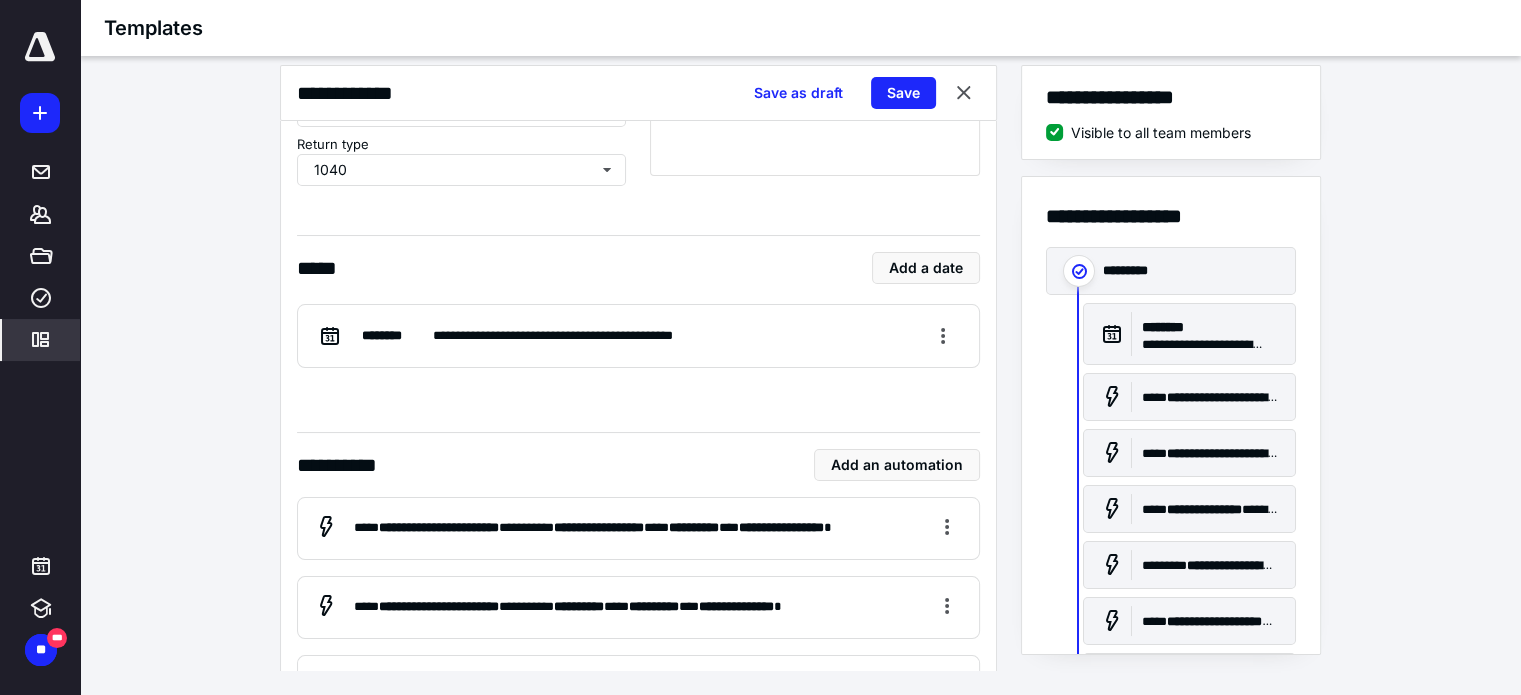 scroll, scrollTop: 0, scrollLeft: 0, axis: both 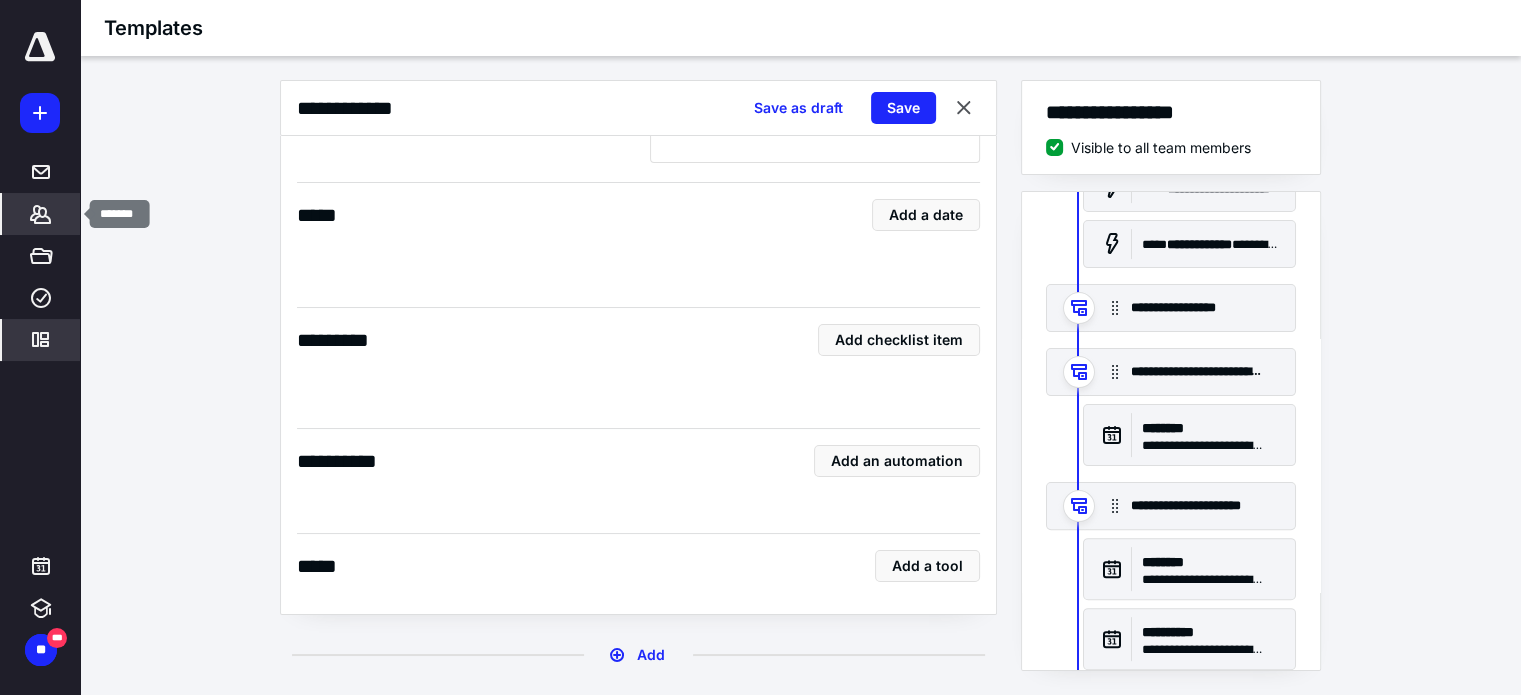 click 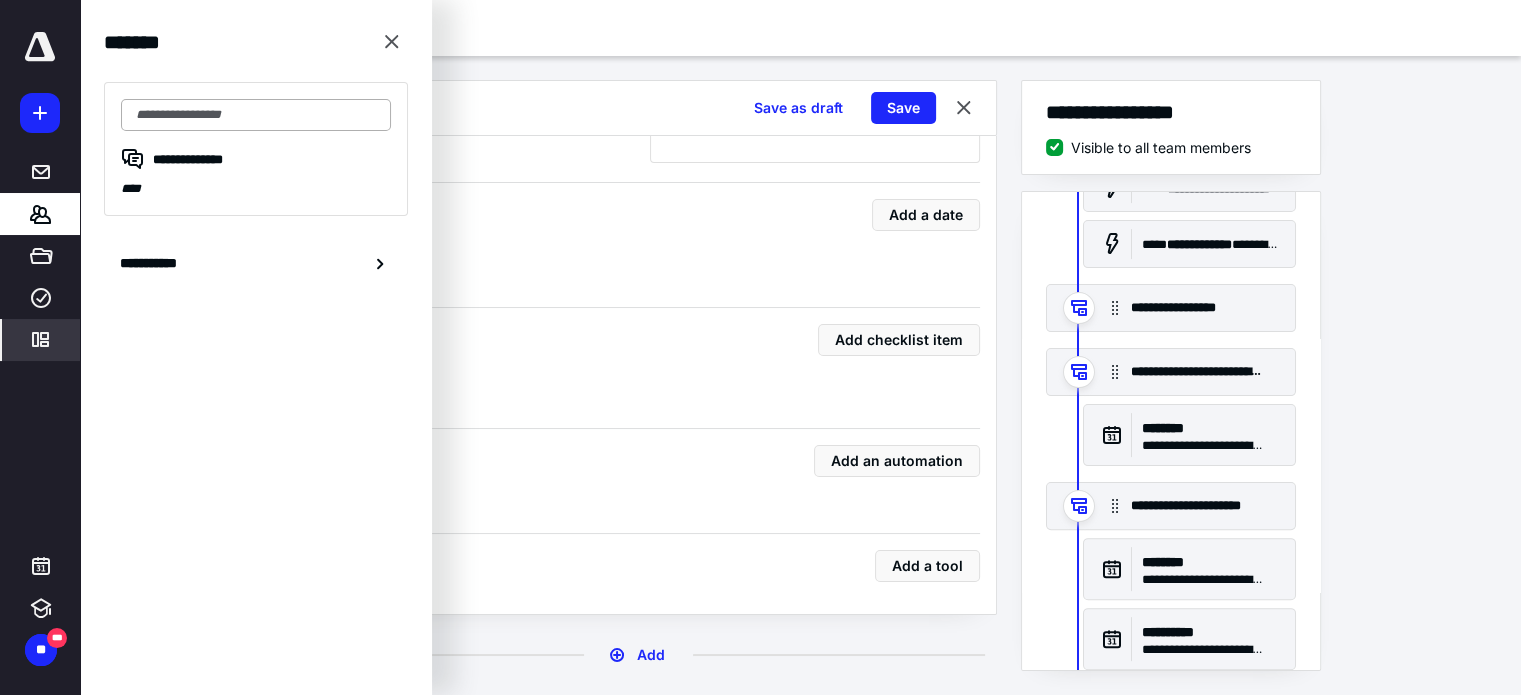 click at bounding box center [256, 115] 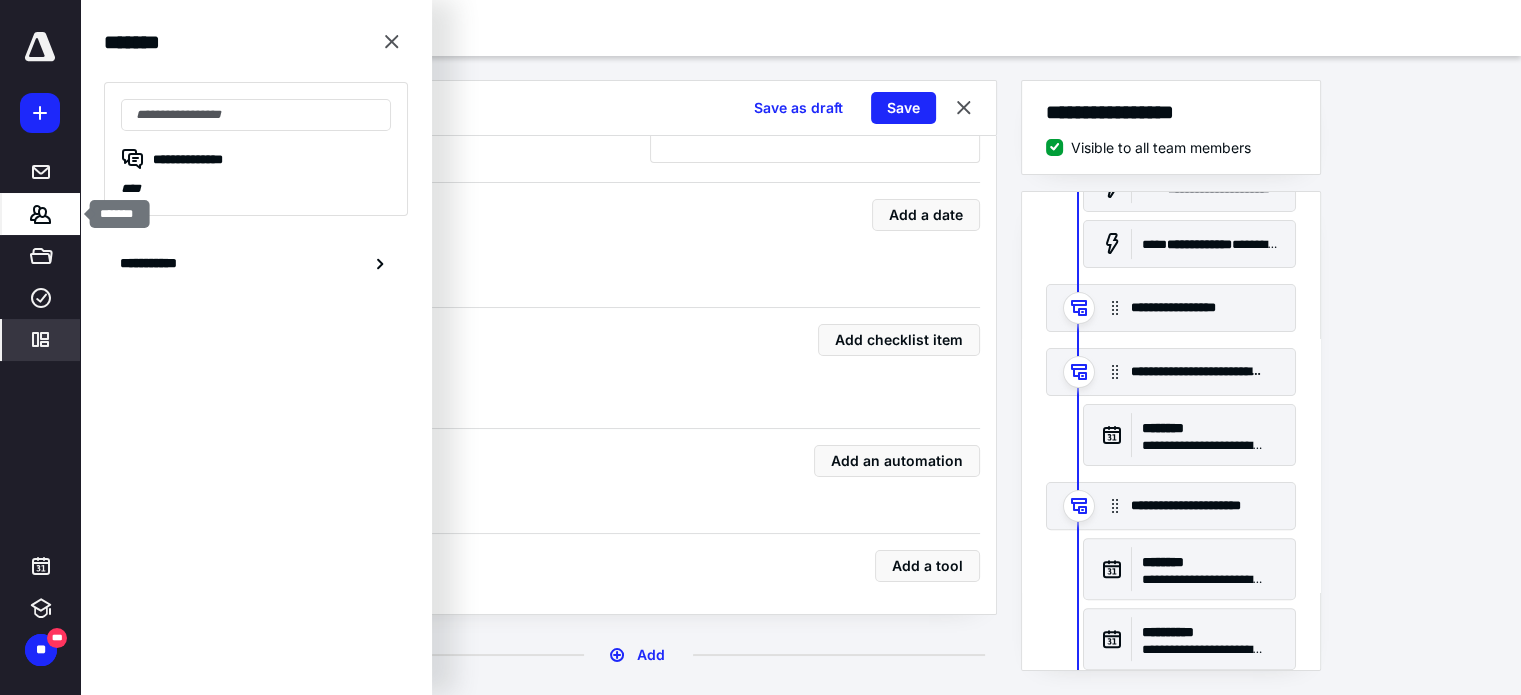 click 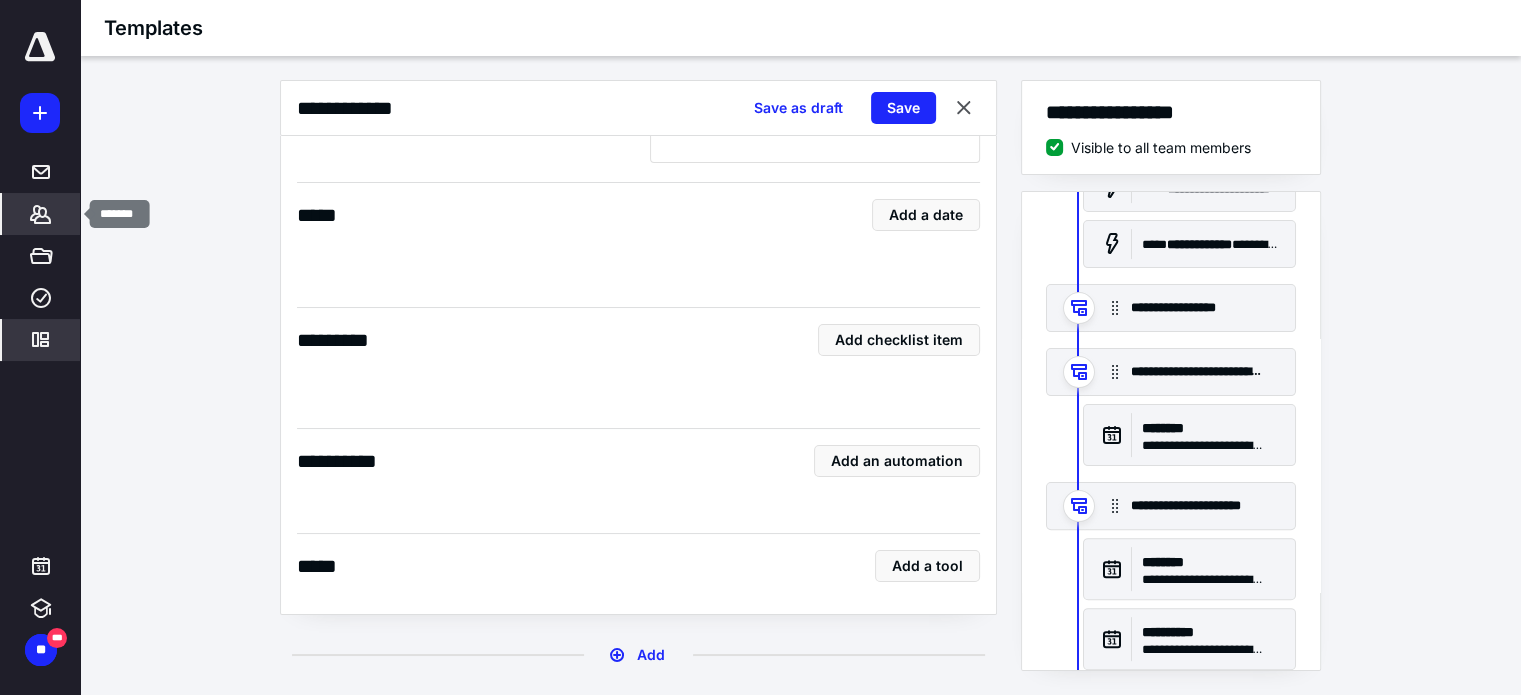 click 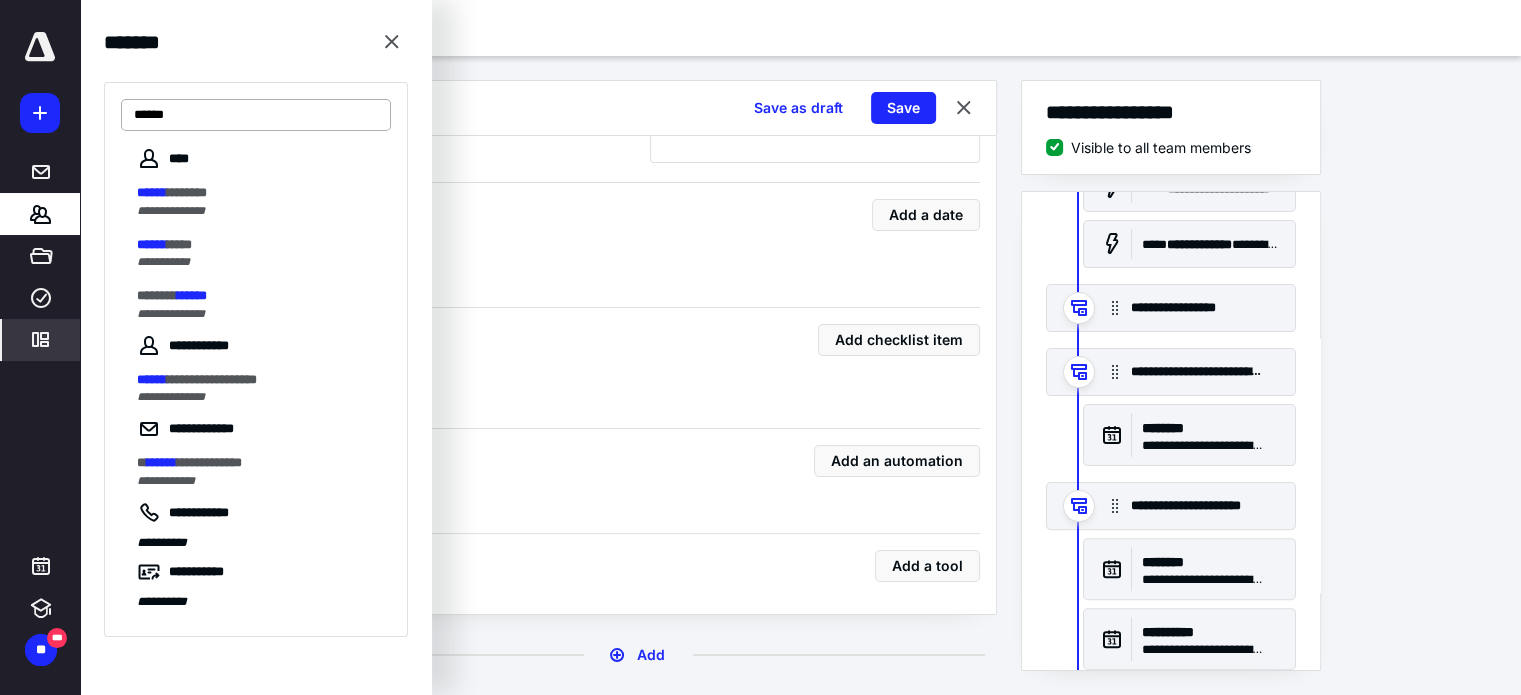 click on "******" at bounding box center [256, 115] 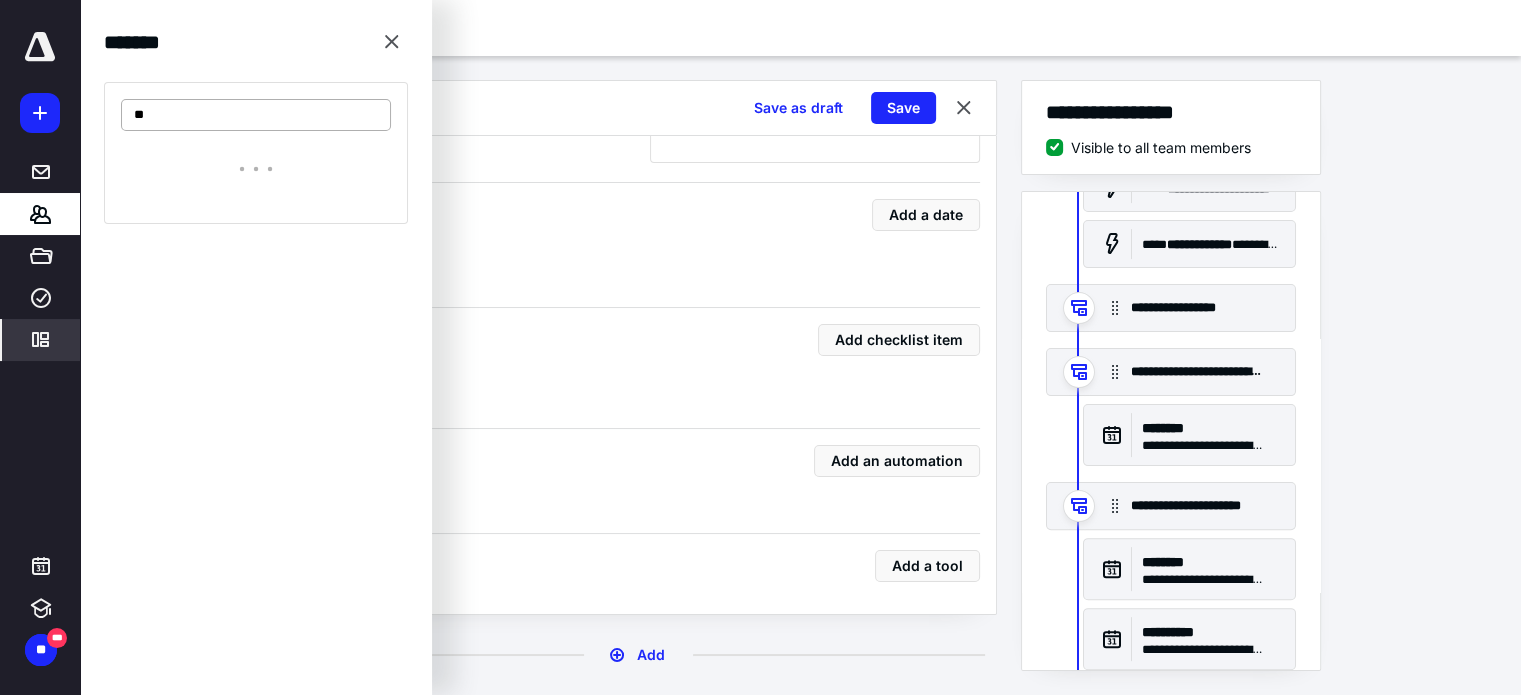type on "*" 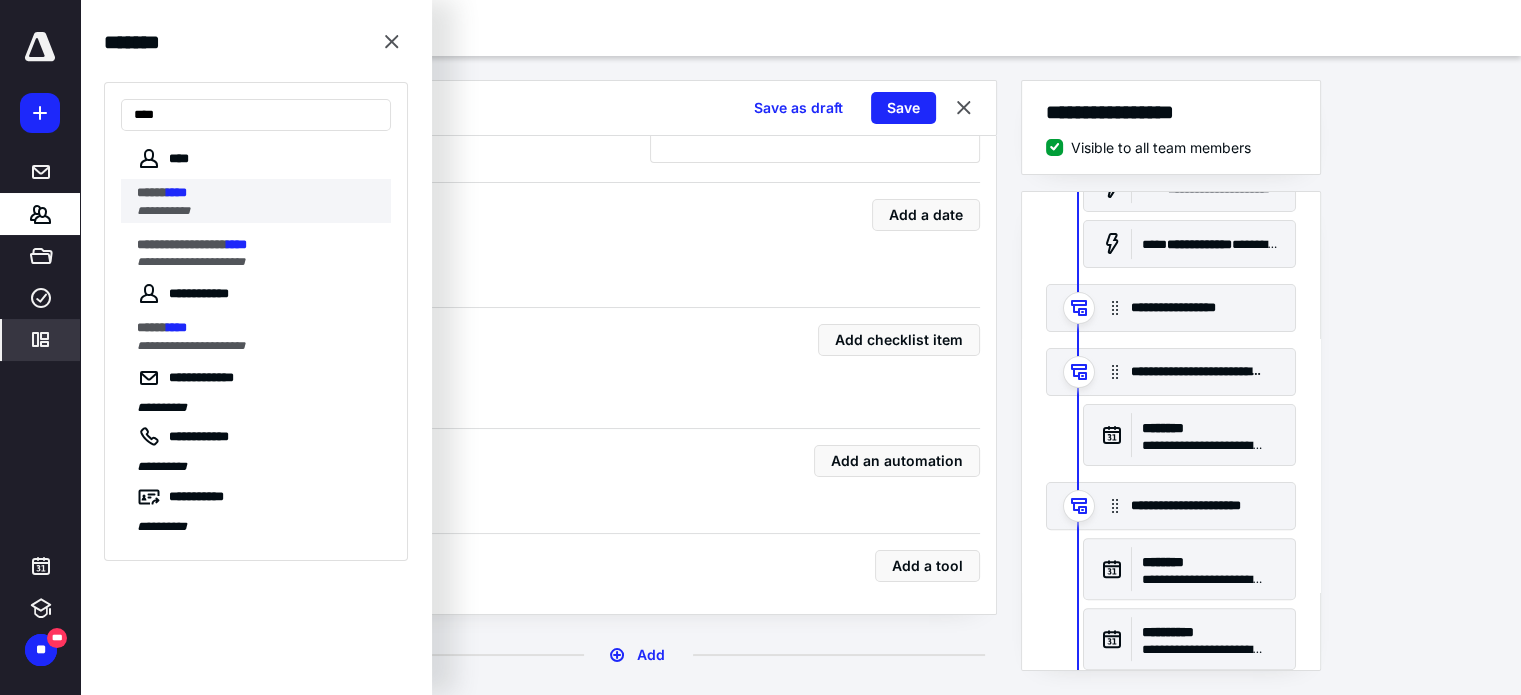 type on "****" 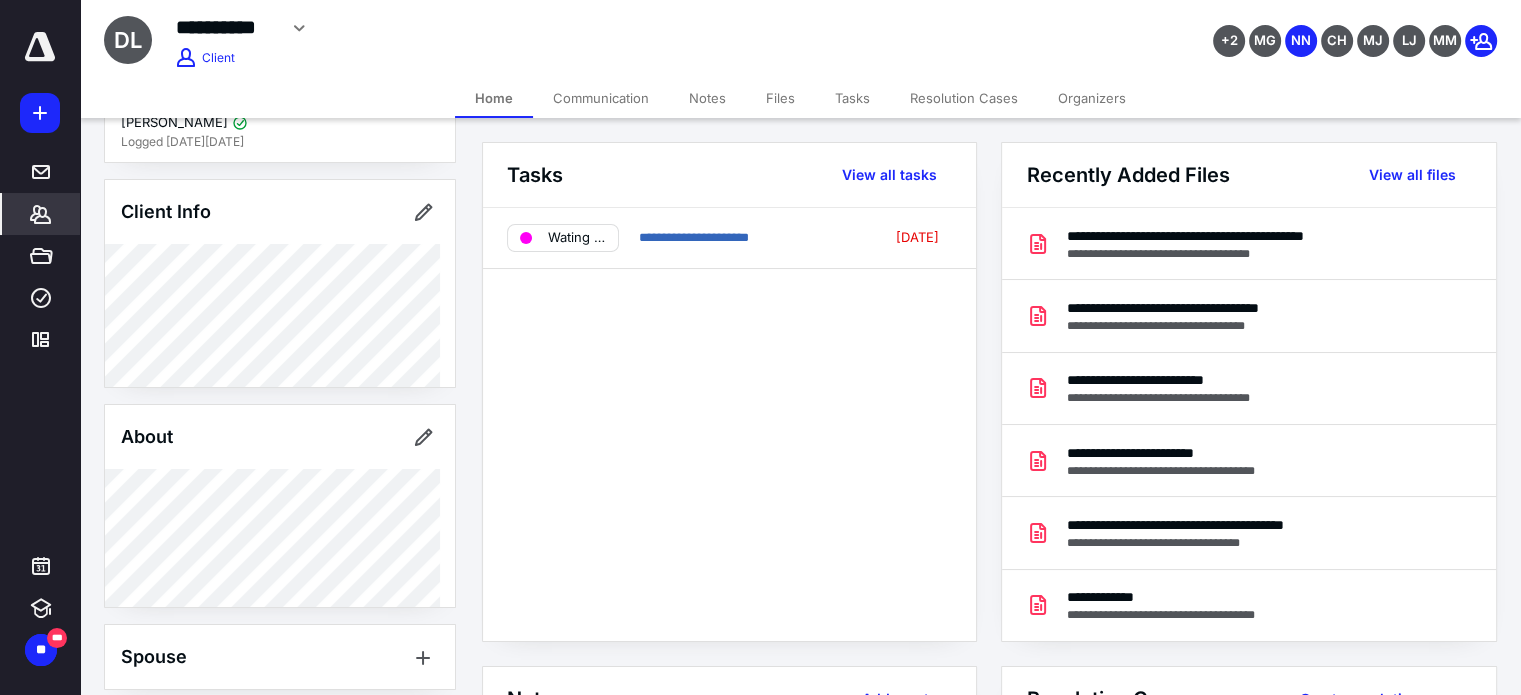 scroll, scrollTop: 0, scrollLeft: 0, axis: both 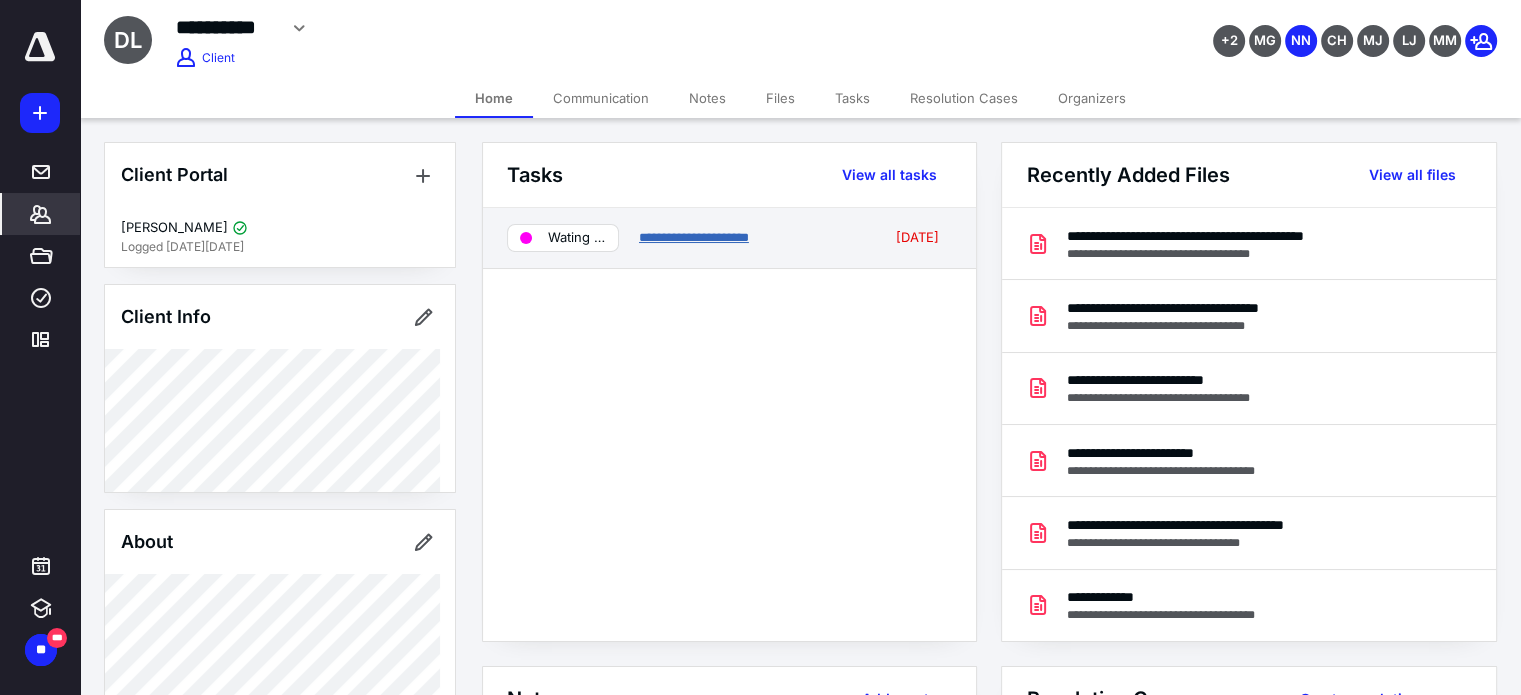 click on "**********" at bounding box center (694, 237) 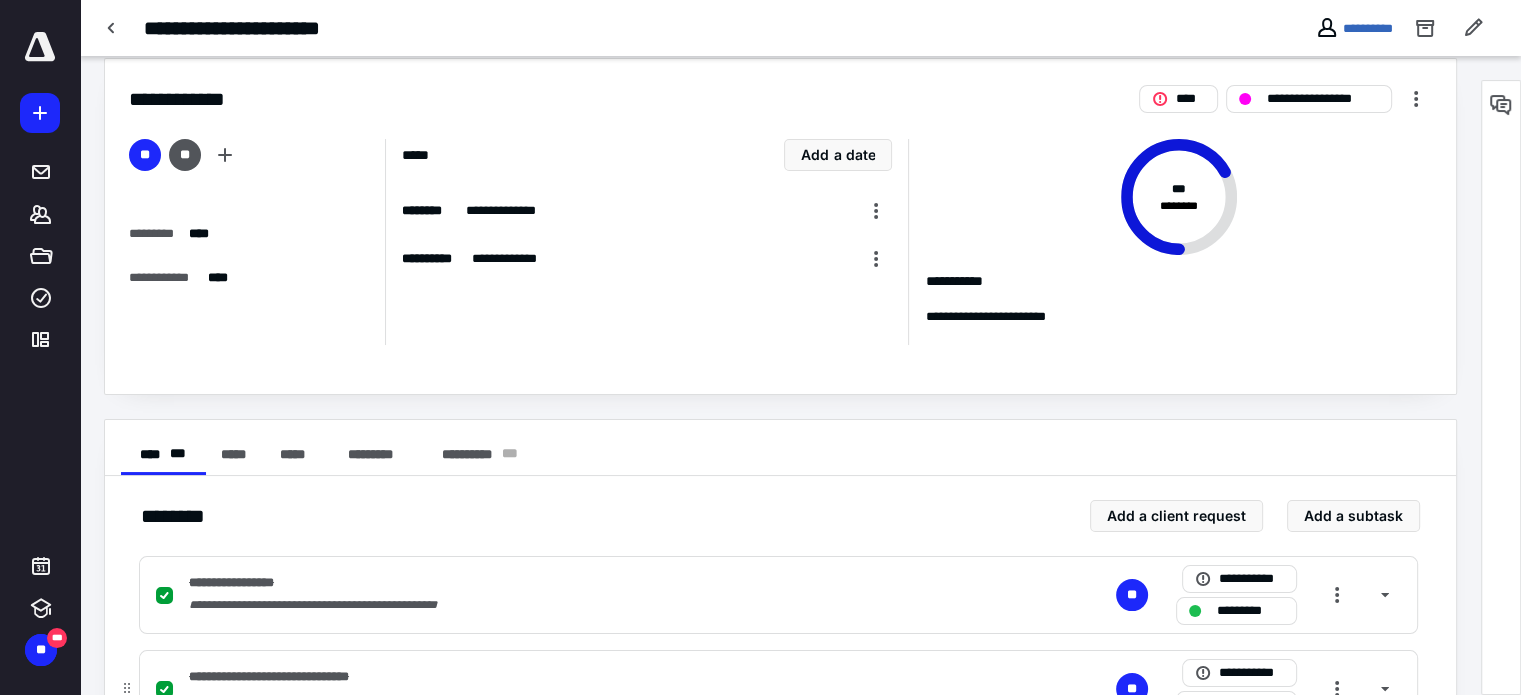 scroll, scrollTop: 0, scrollLeft: 0, axis: both 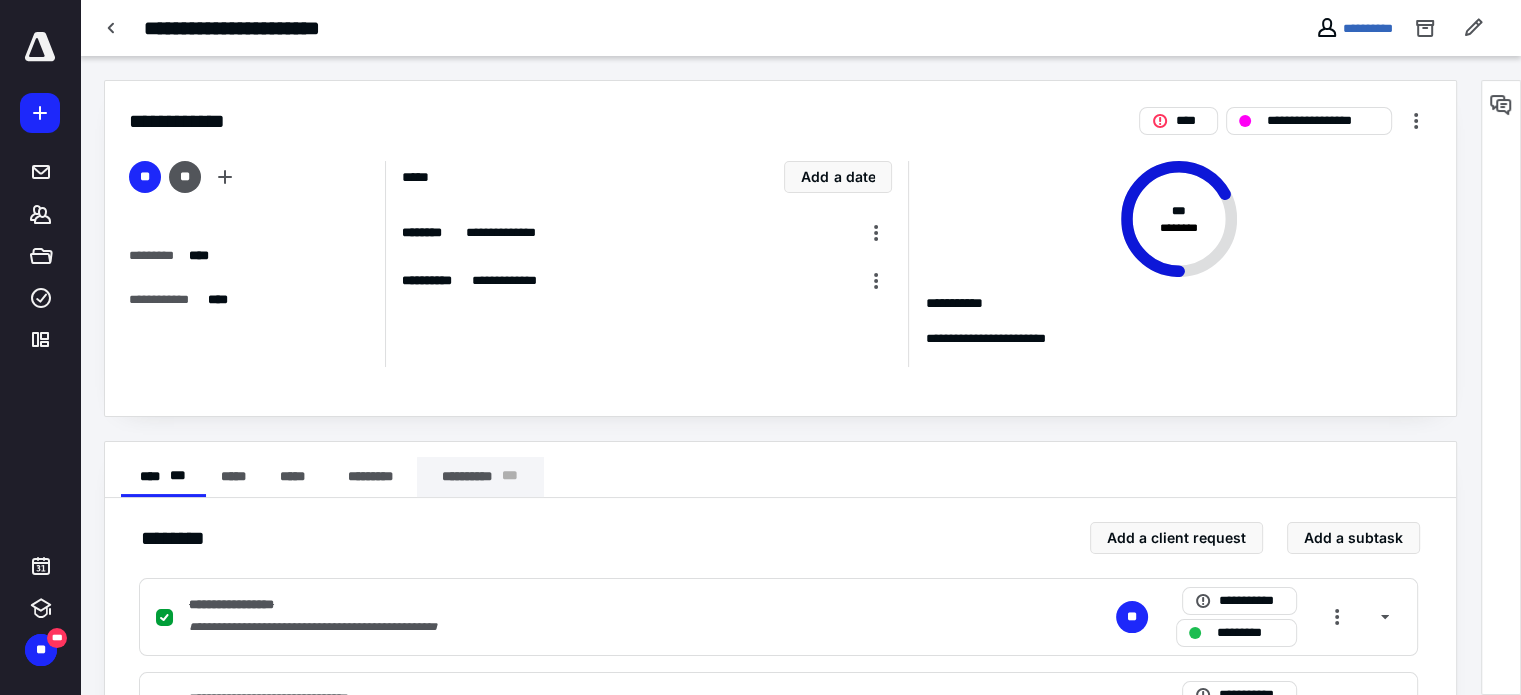 click on "**********" at bounding box center (480, 477) 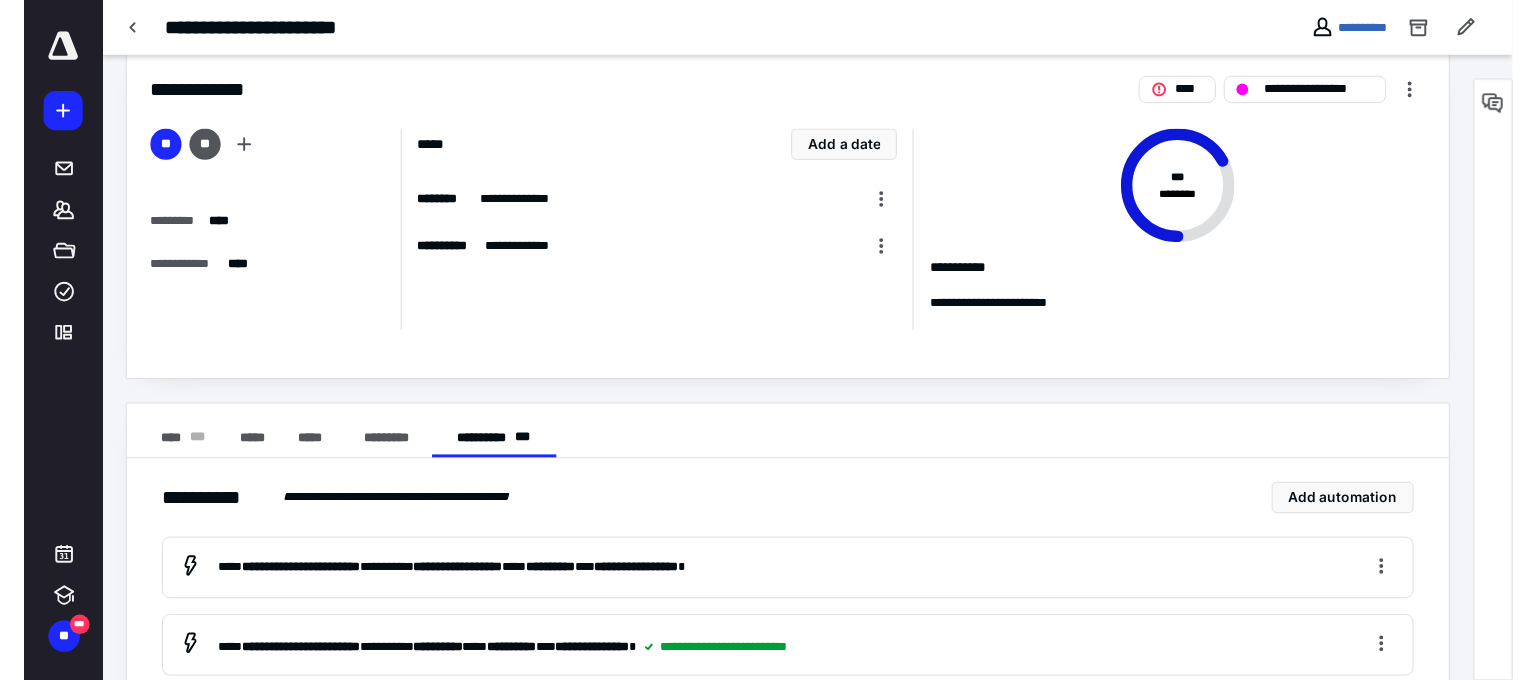 scroll, scrollTop: 0, scrollLeft: 0, axis: both 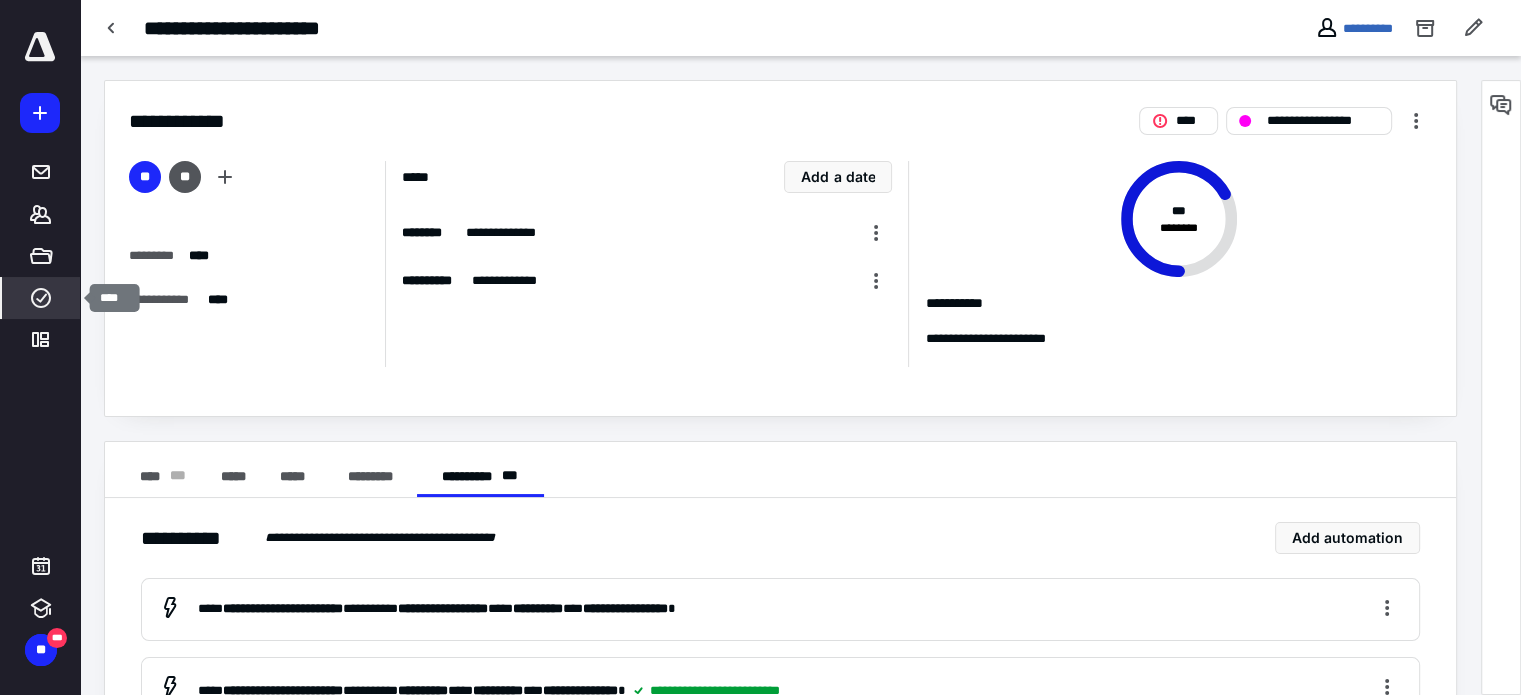 click 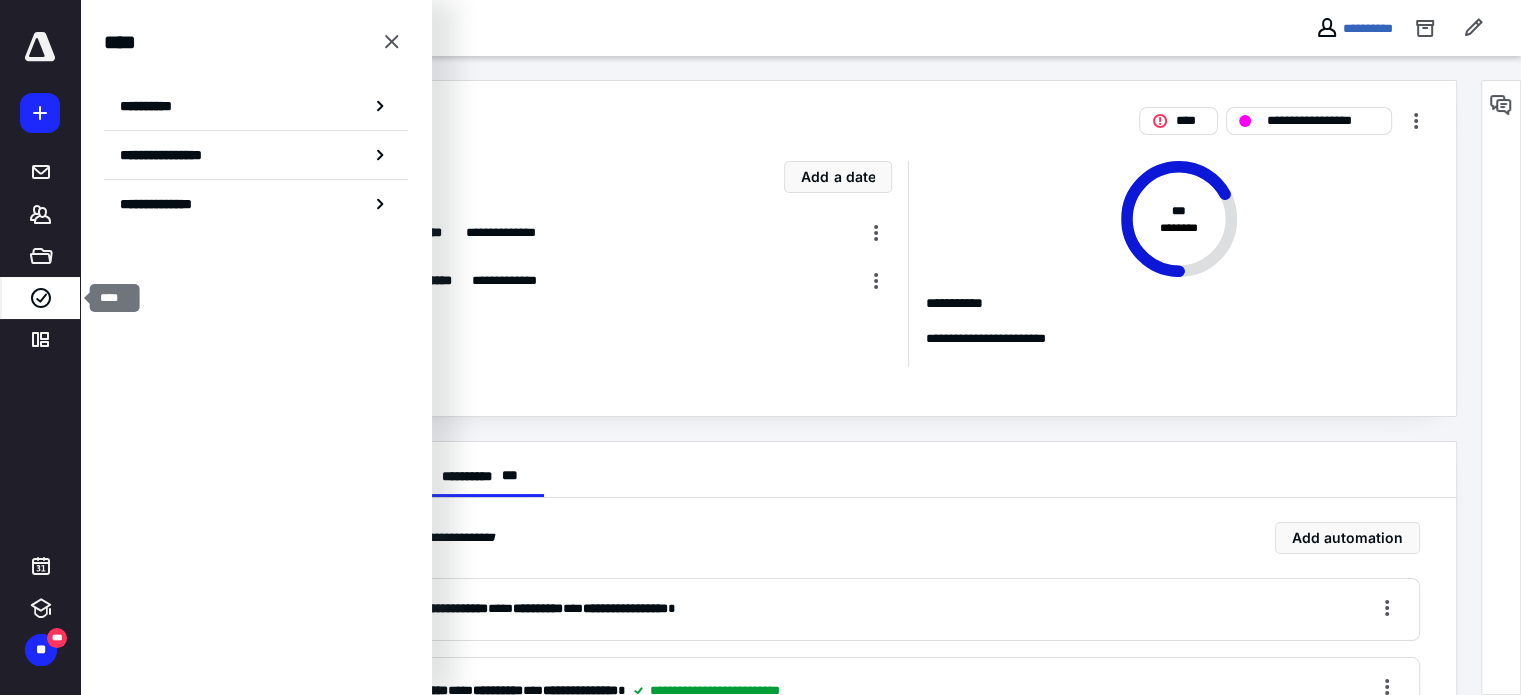 click 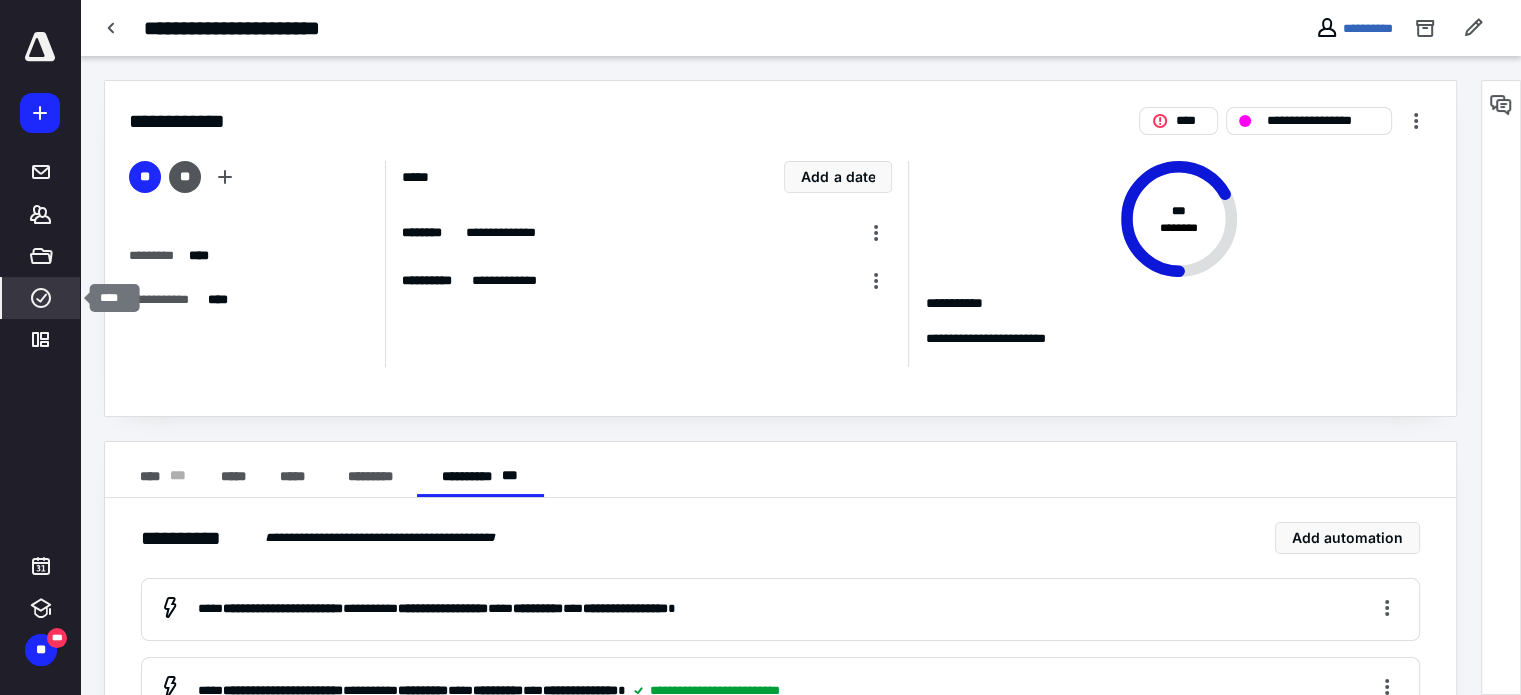 click 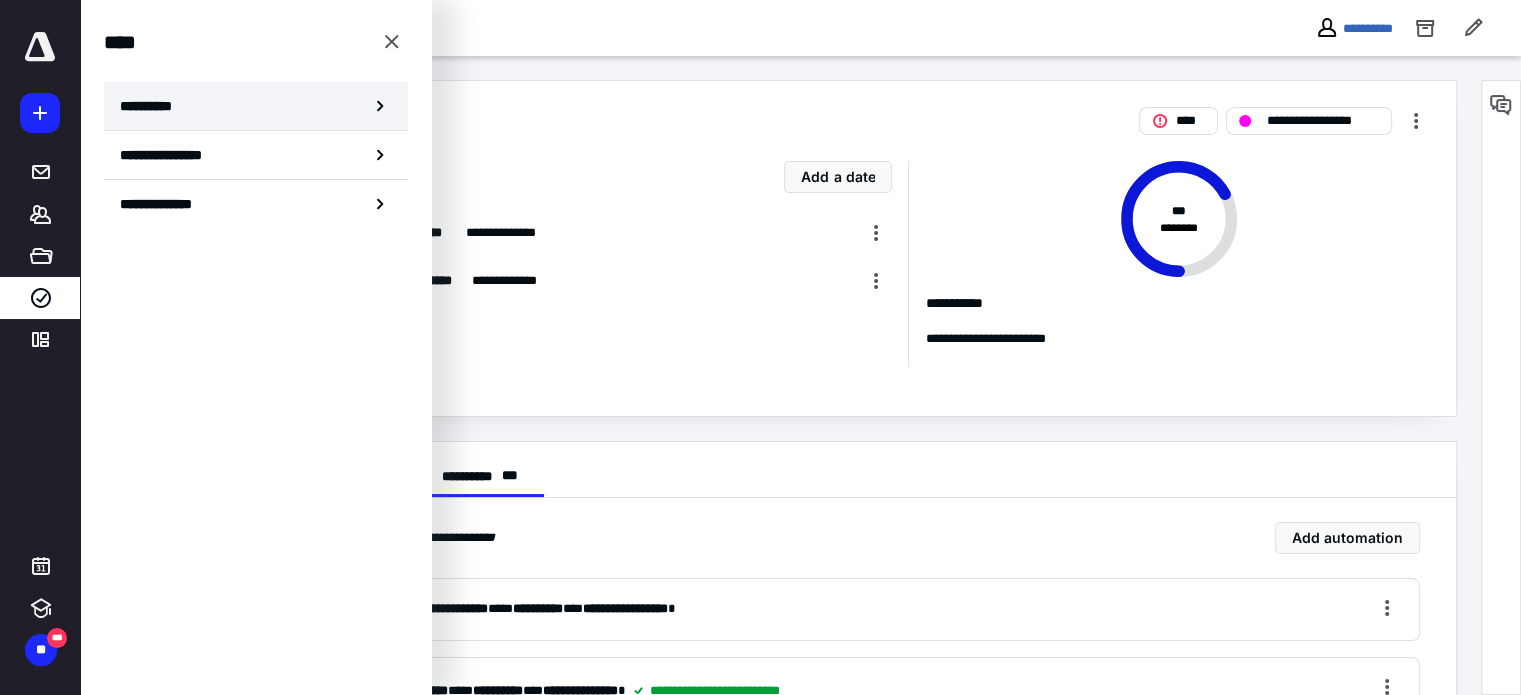 click on "**********" at bounding box center (256, 106) 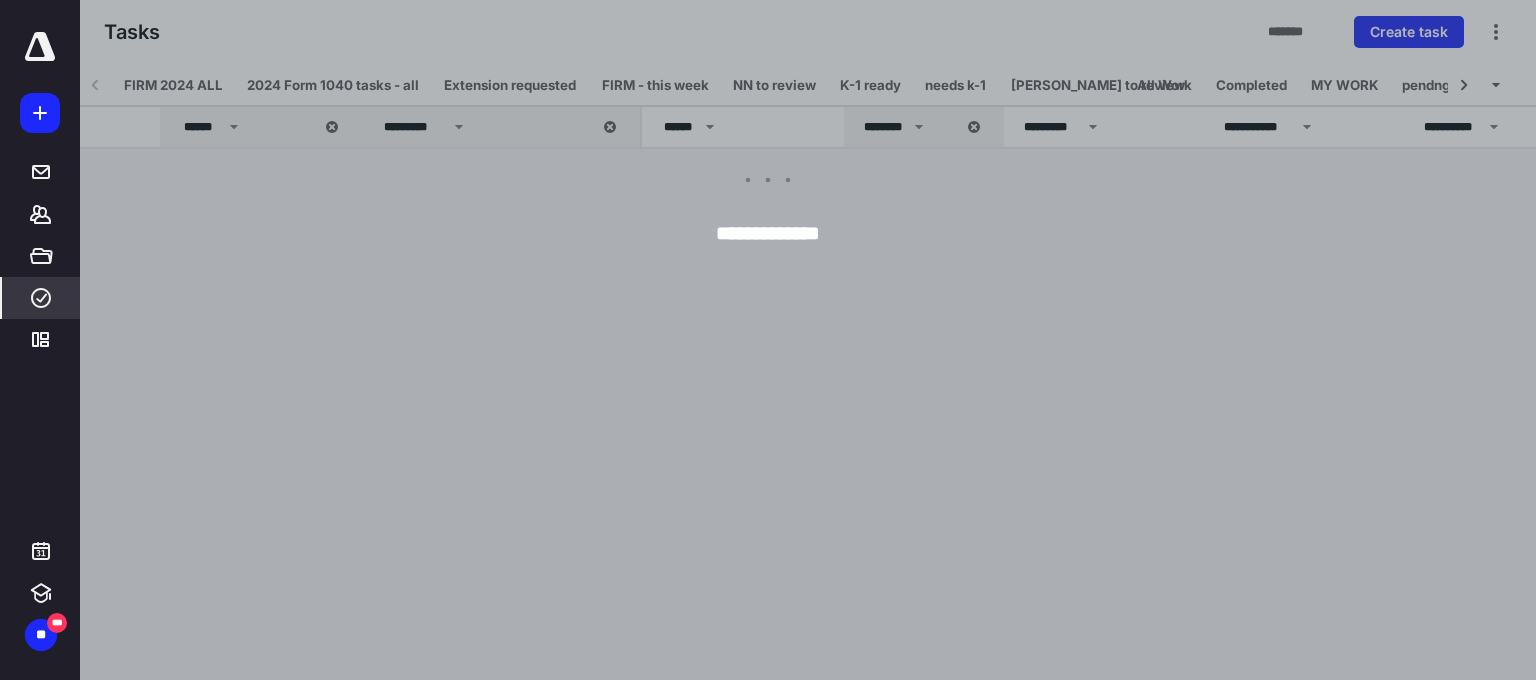 scroll, scrollTop: 0, scrollLeft: 546, axis: horizontal 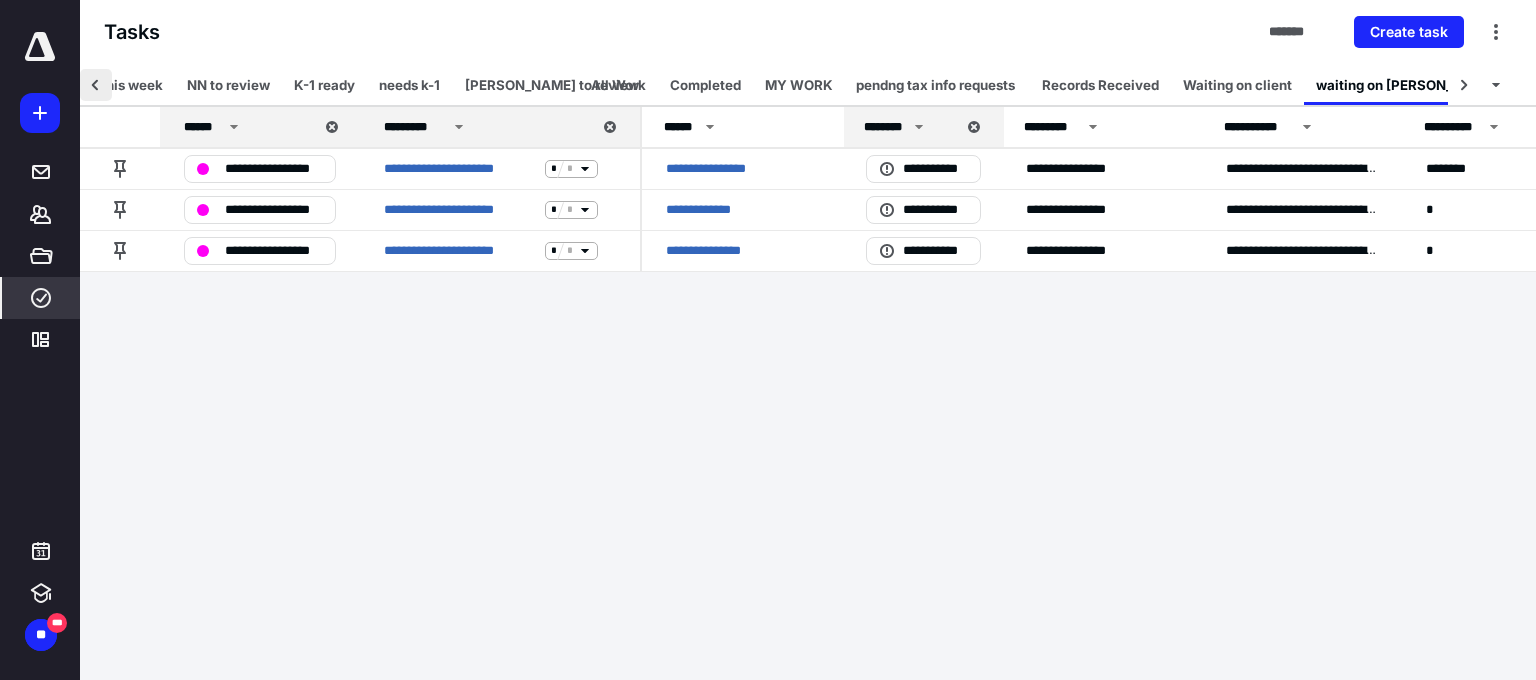 click at bounding box center (96, 85) 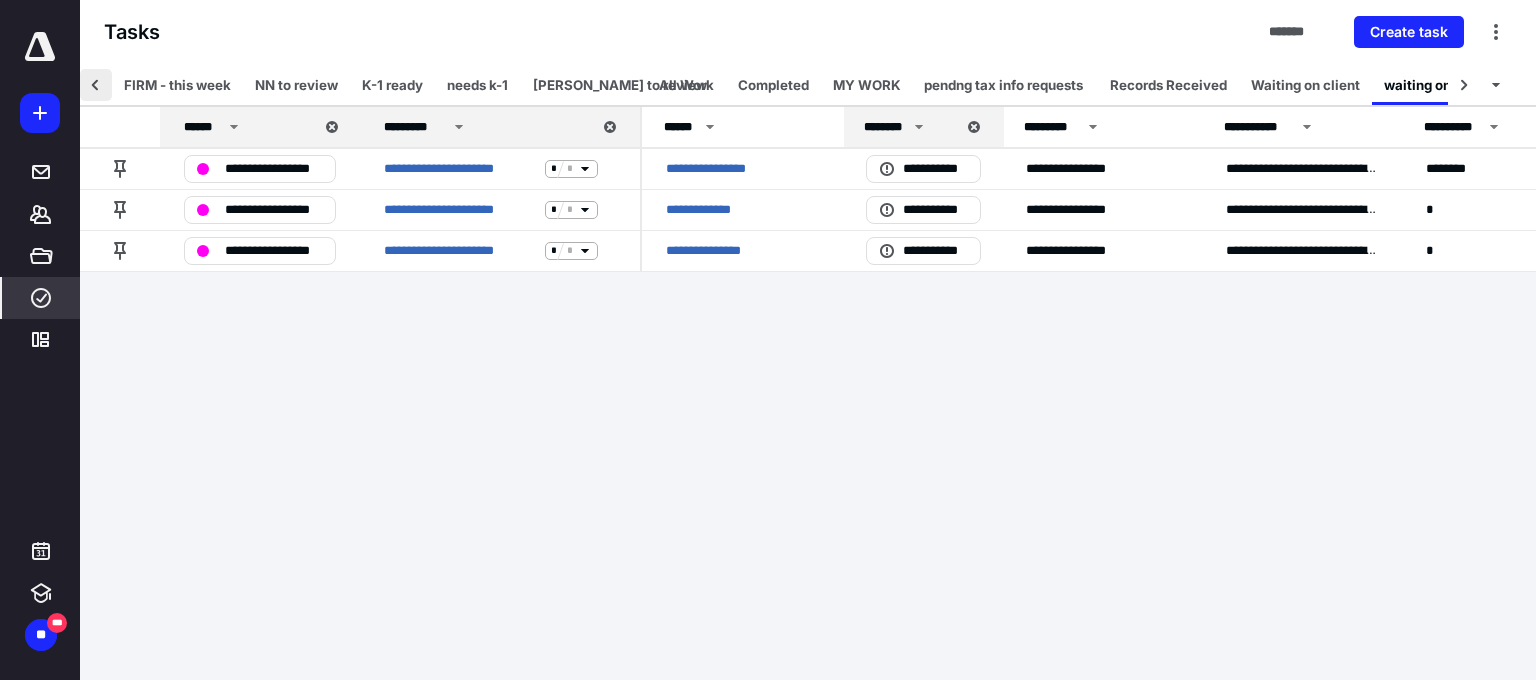 click at bounding box center [96, 85] 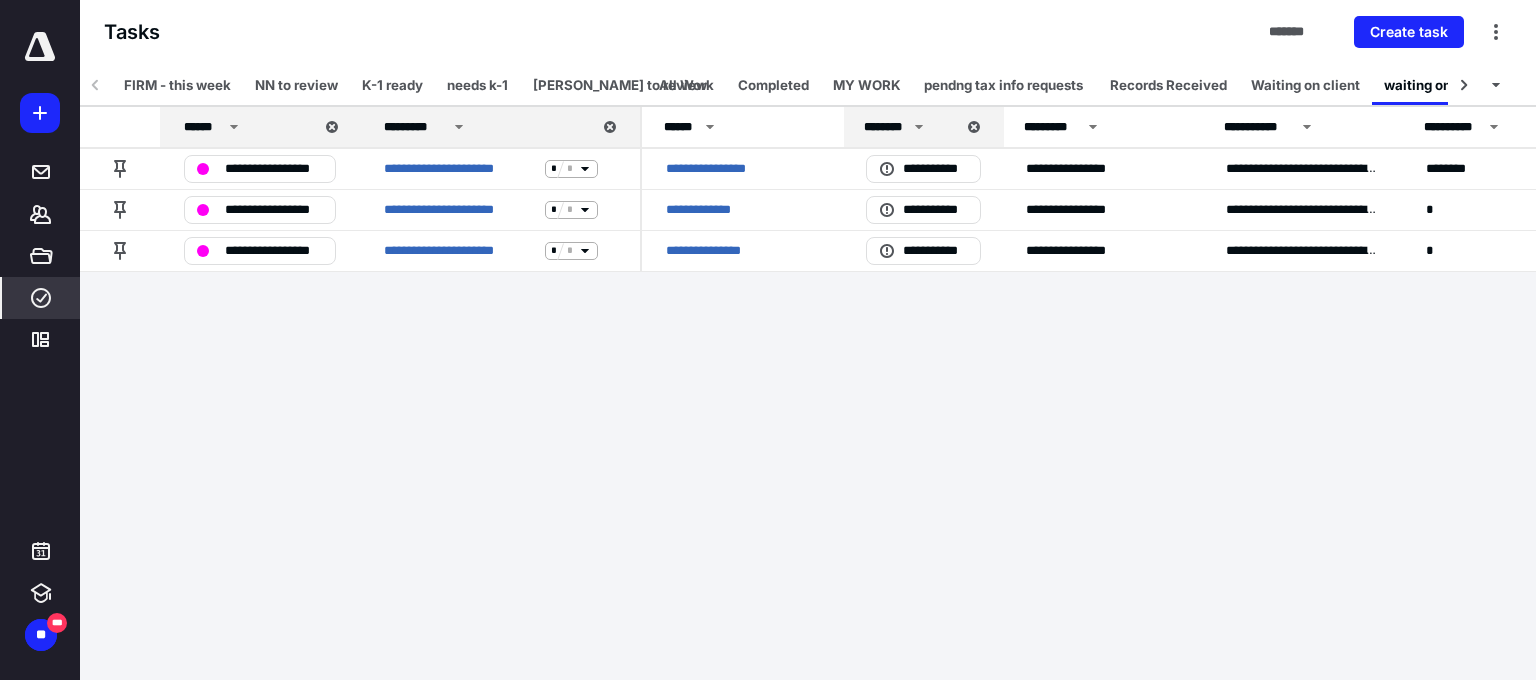 scroll, scrollTop: 0, scrollLeft: 0, axis: both 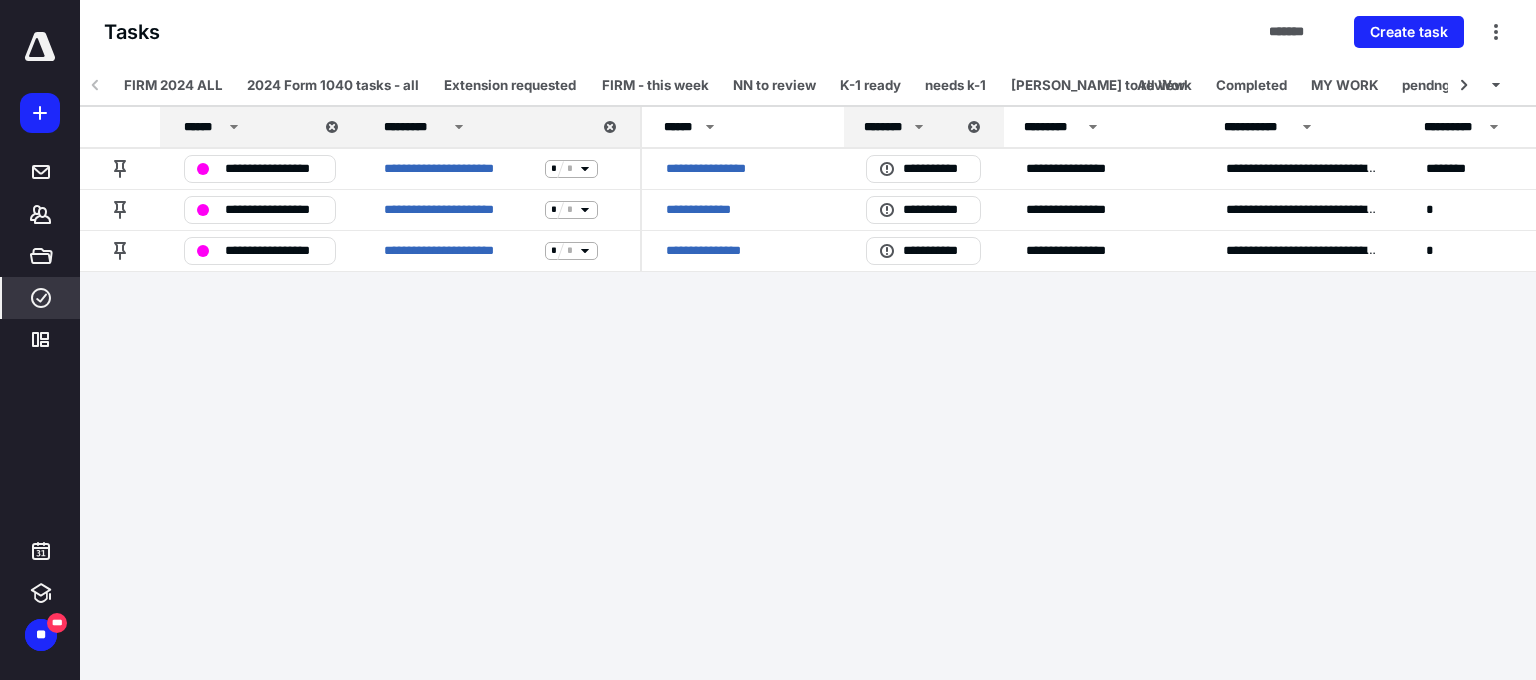 click at bounding box center [96, 85] 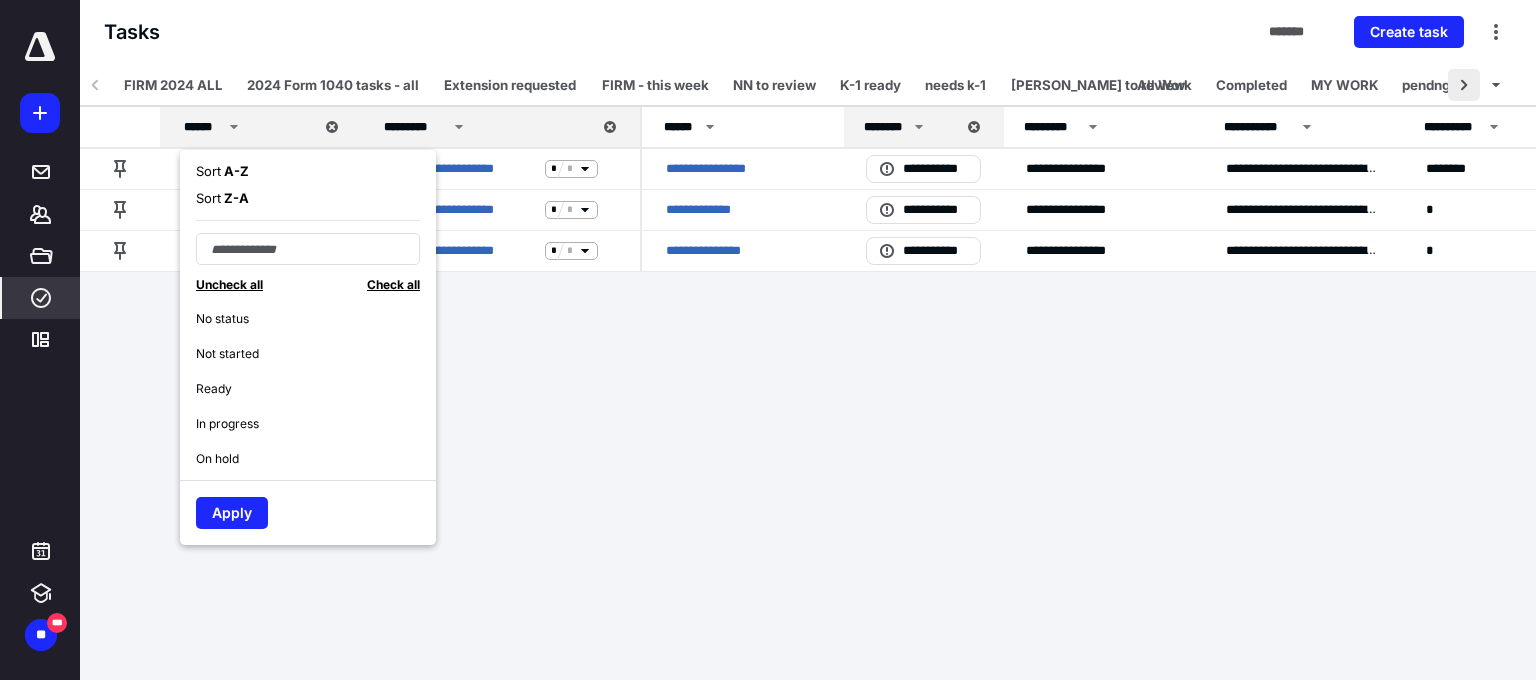 click at bounding box center [1464, 85] 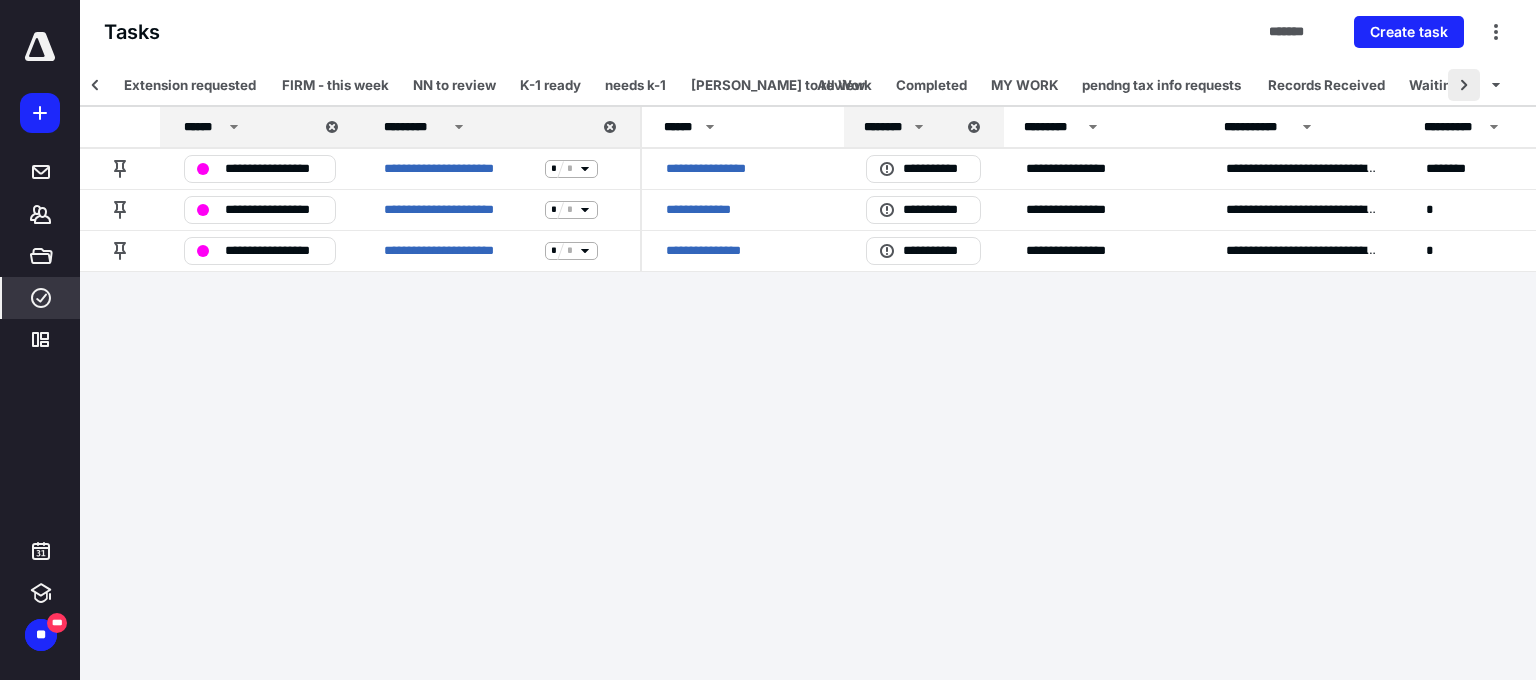 click at bounding box center (1464, 85) 